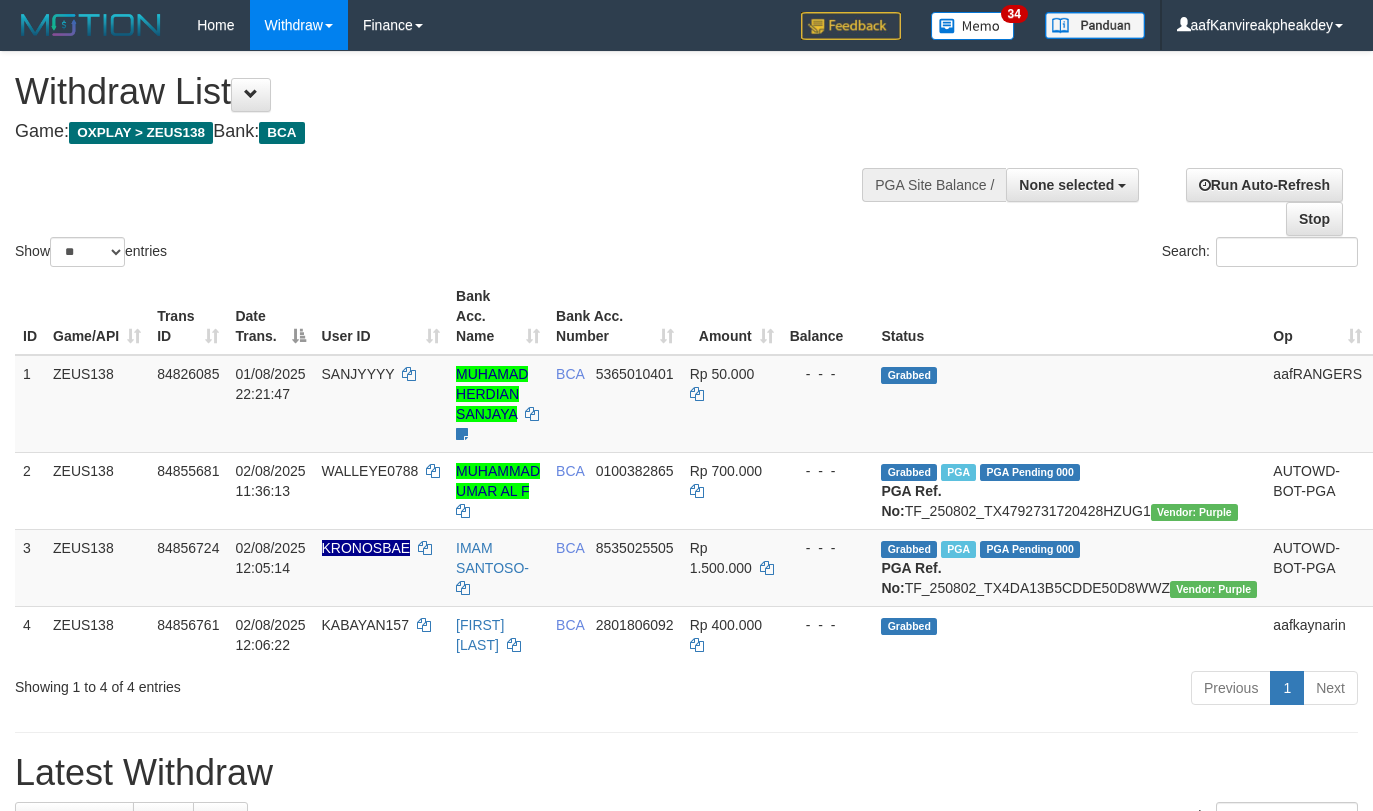 select 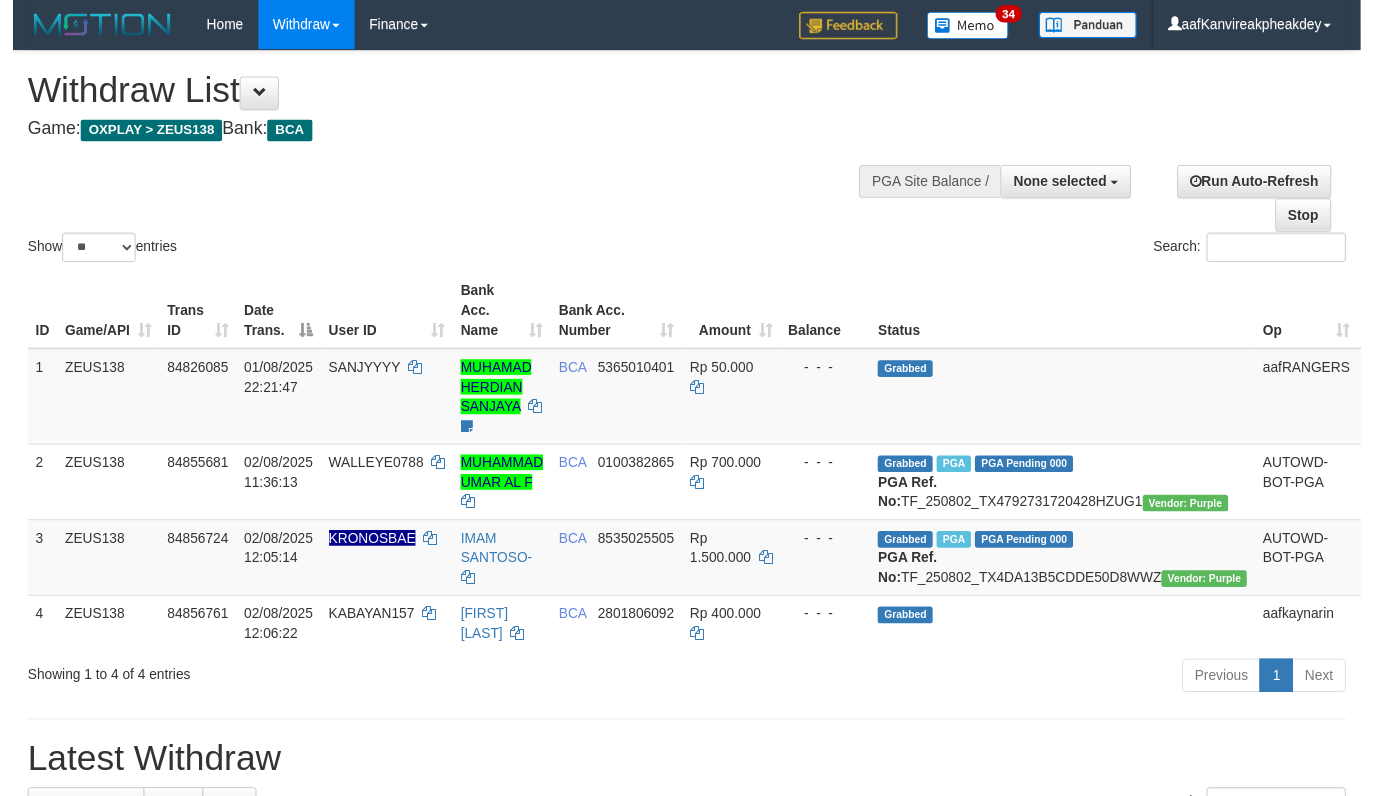 scroll, scrollTop: 0, scrollLeft: 0, axis: both 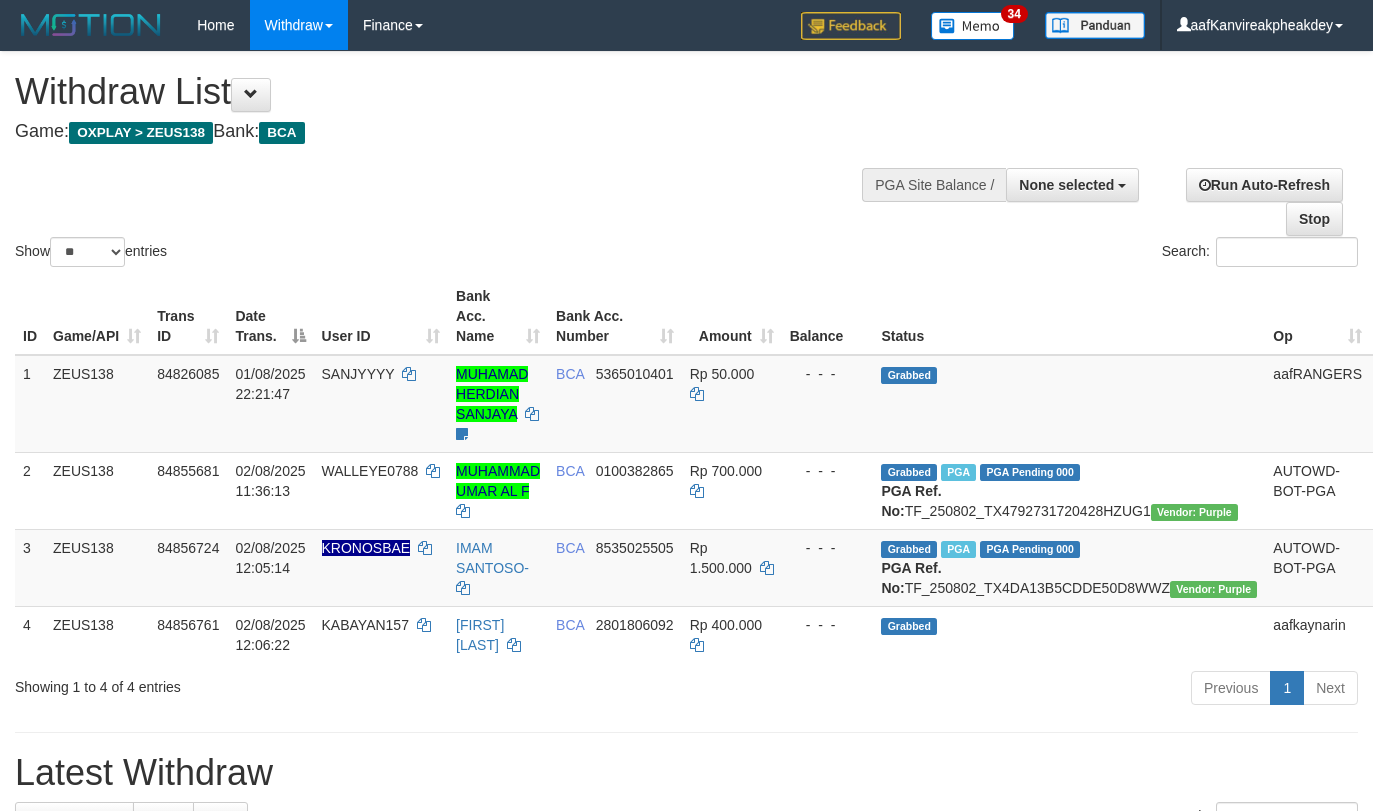 select 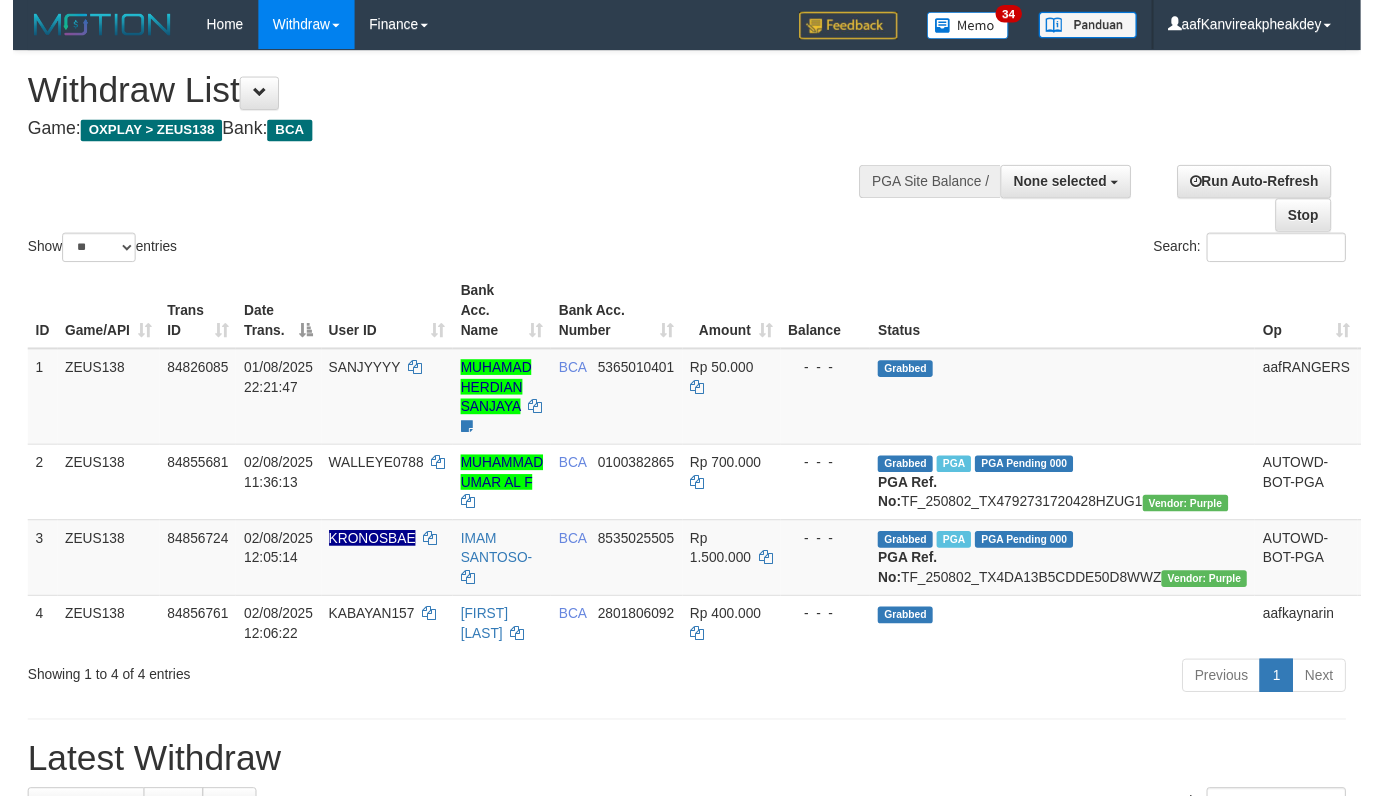scroll, scrollTop: 0, scrollLeft: 0, axis: both 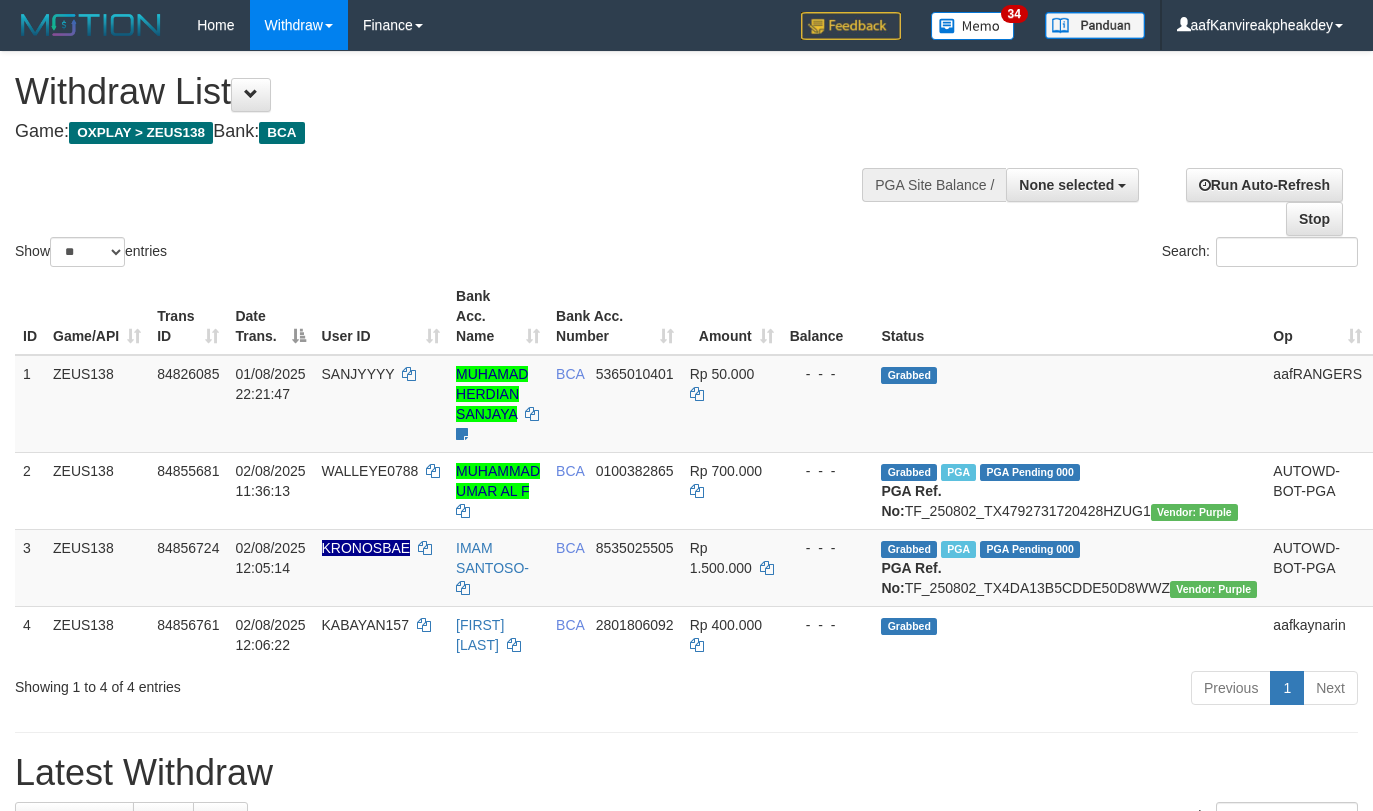 select 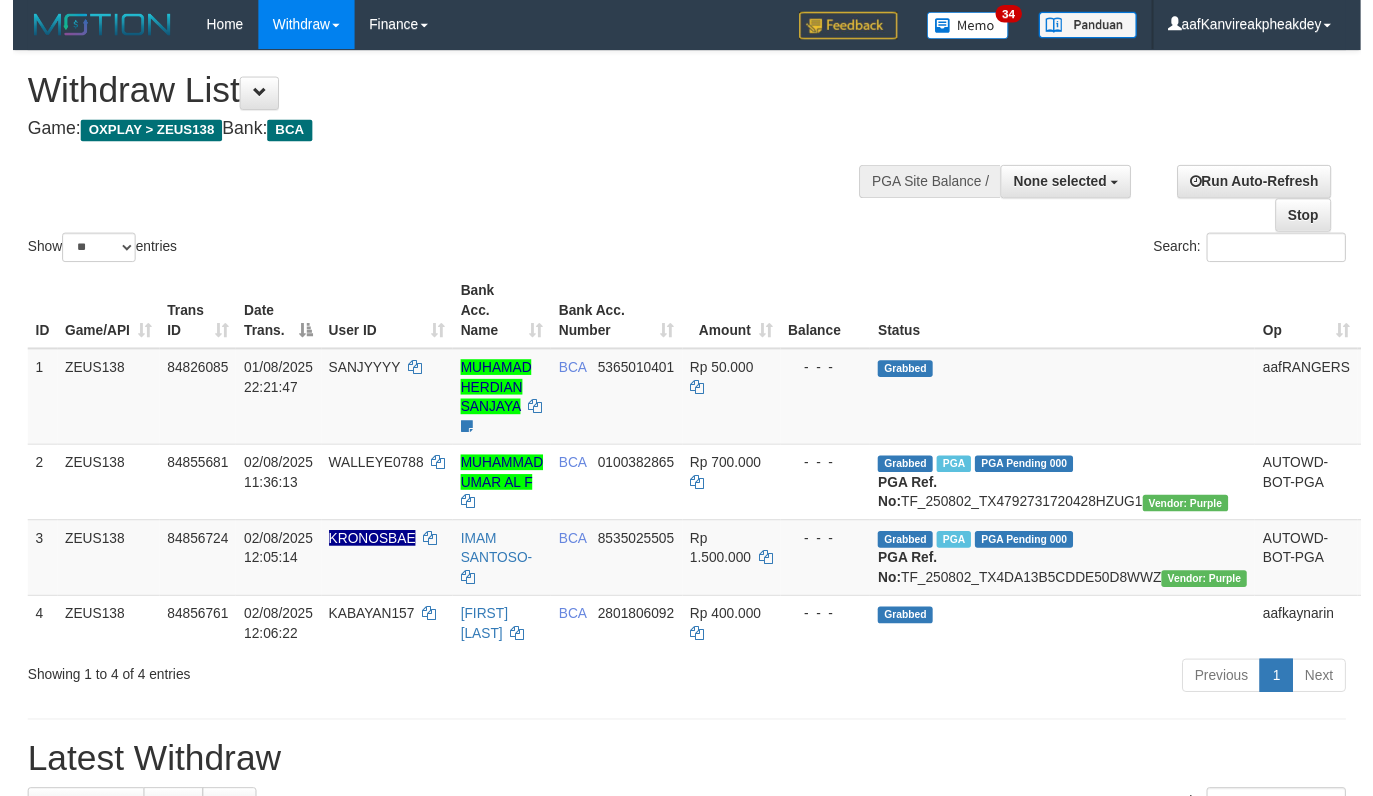 scroll, scrollTop: 0, scrollLeft: 0, axis: both 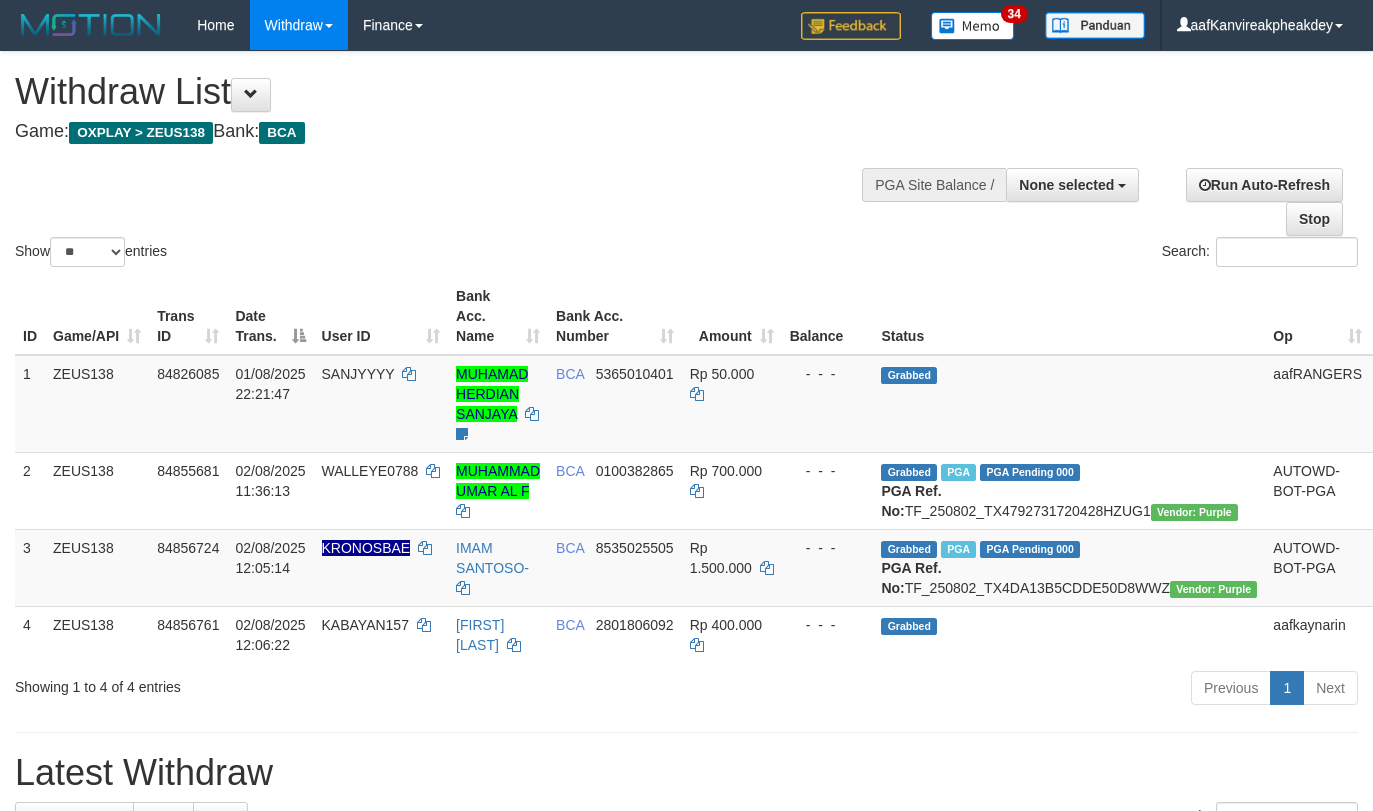 select 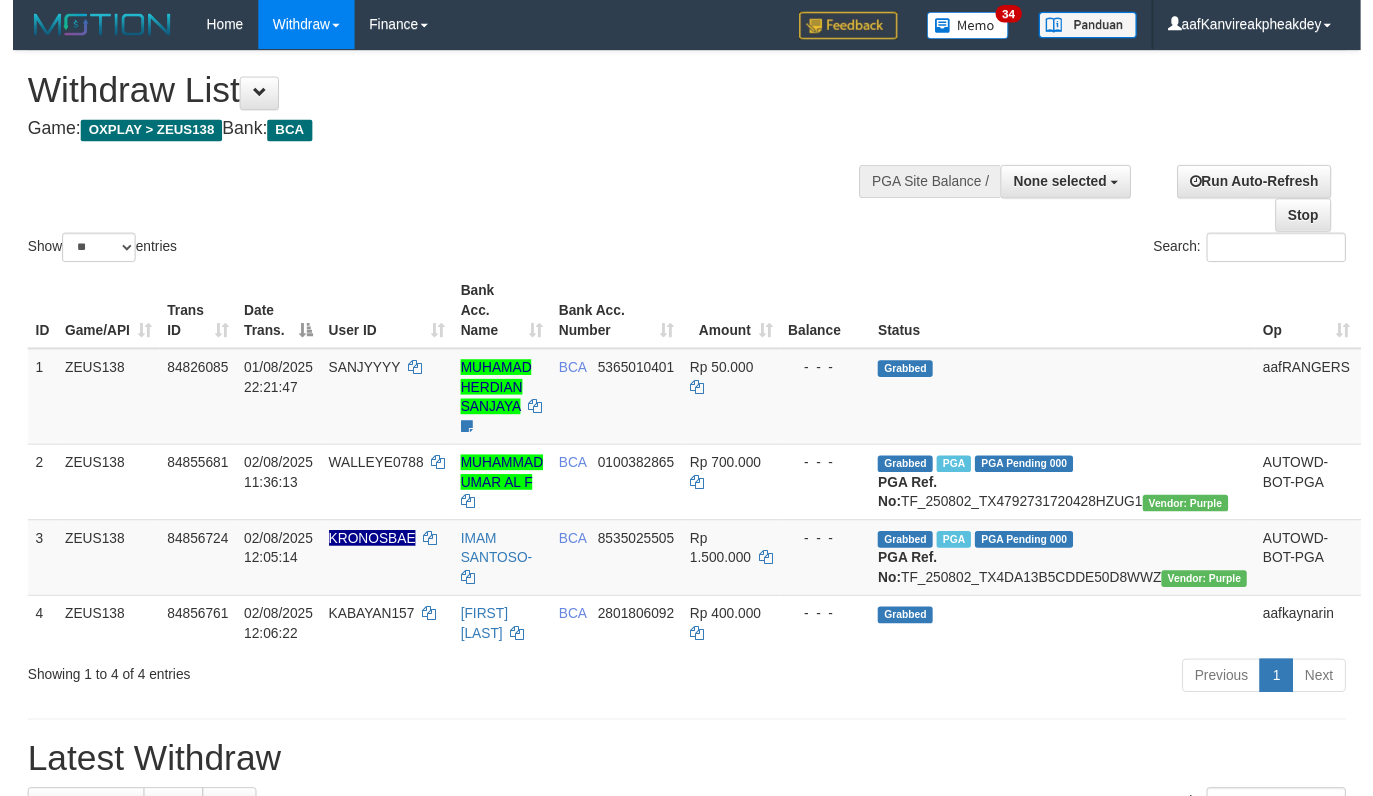 scroll, scrollTop: 0, scrollLeft: 0, axis: both 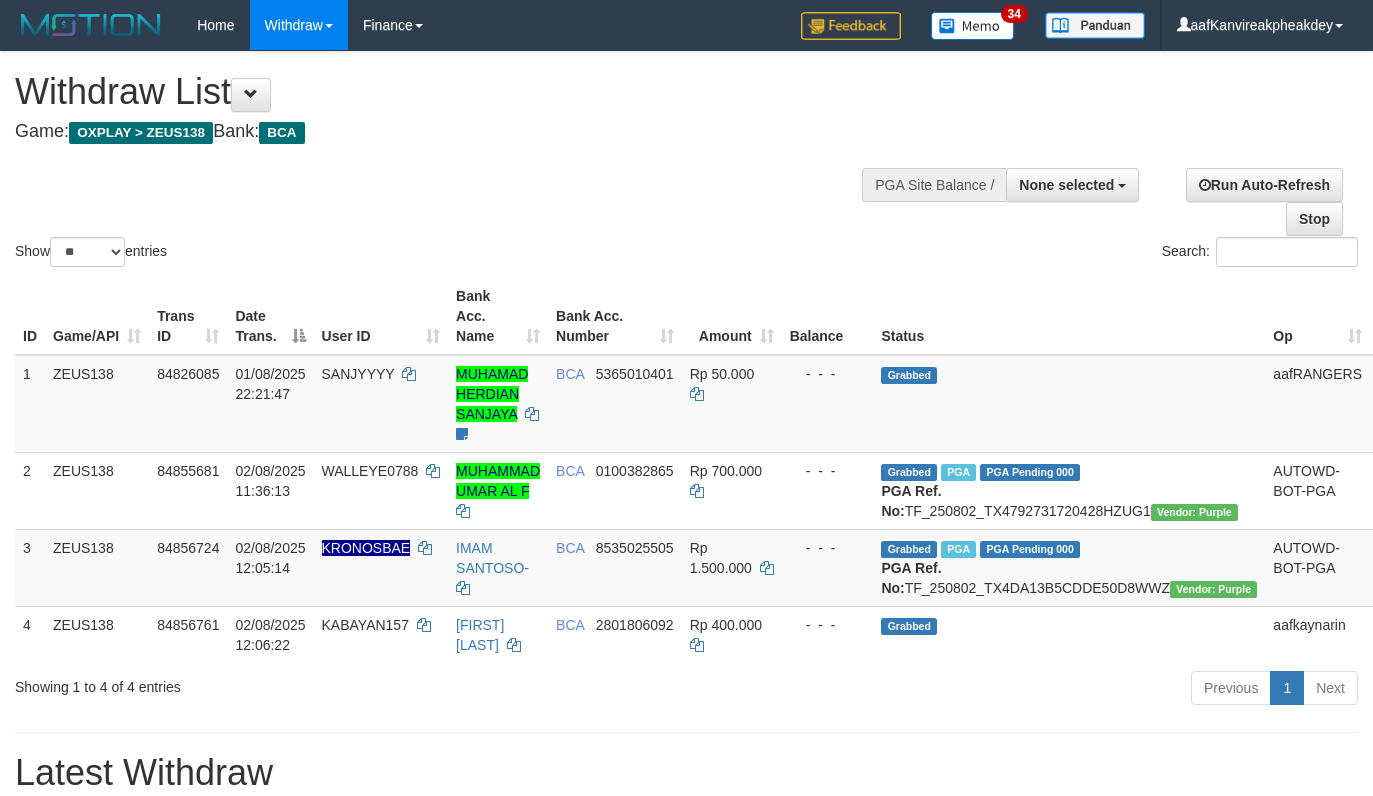 click on "Show  ** ** ** ***  entries Search:" at bounding box center [686, 161] 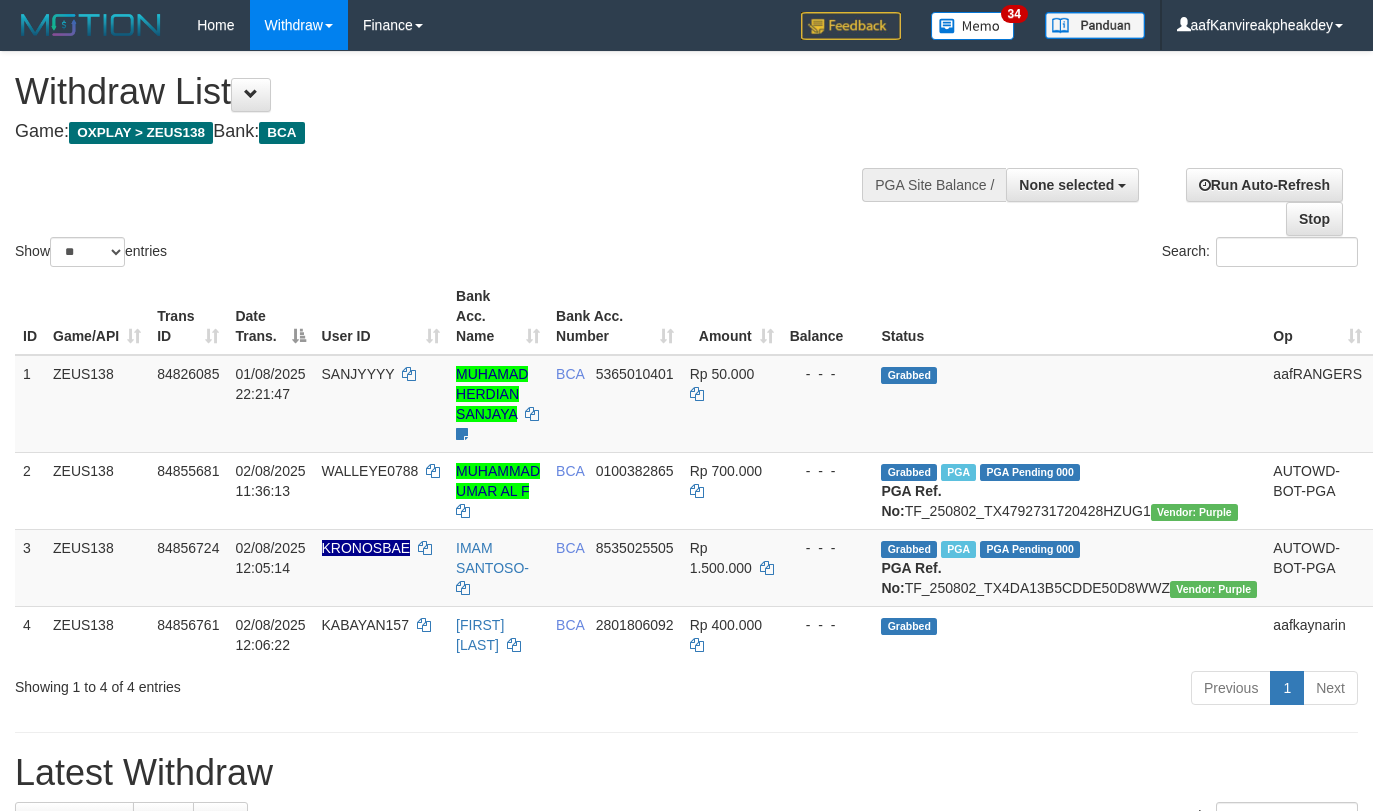 select 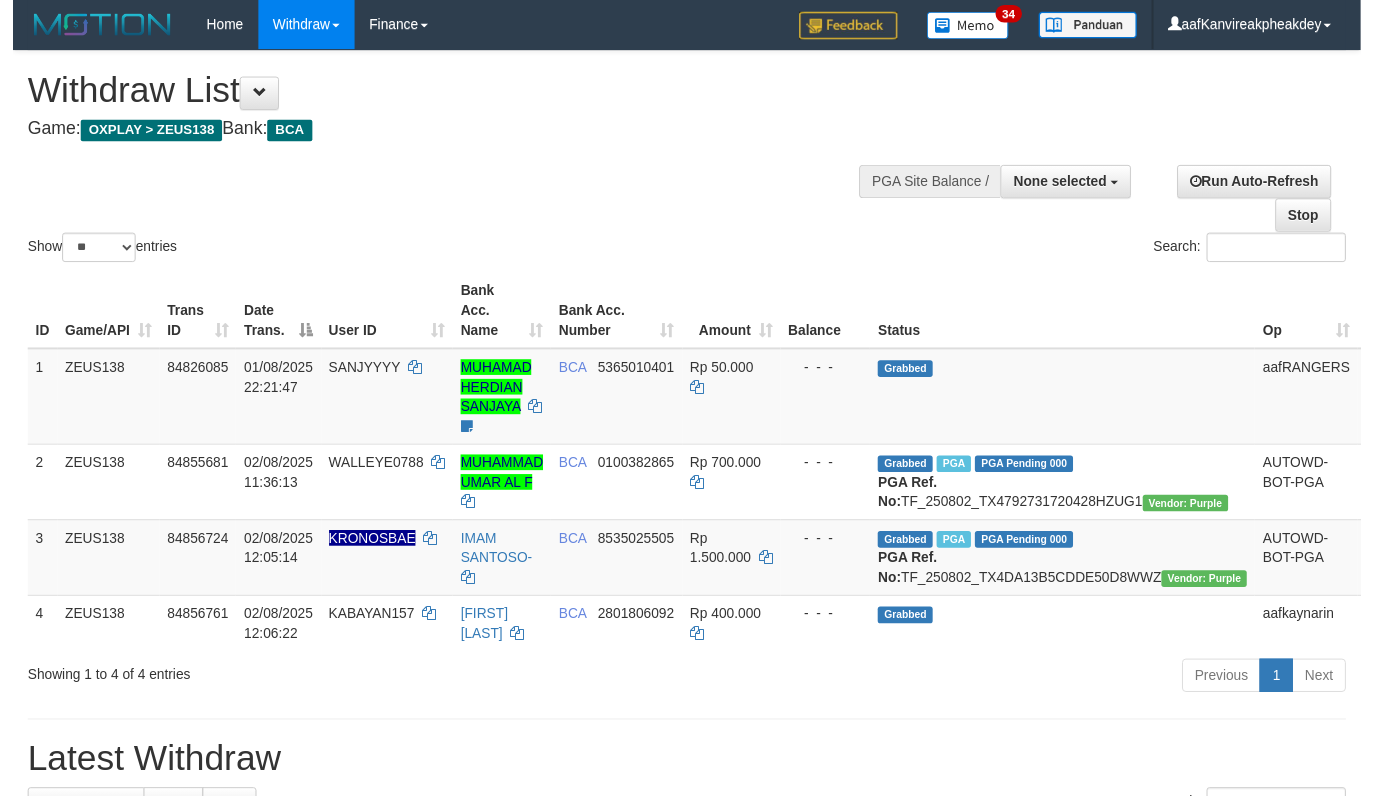 scroll, scrollTop: 0, scrollLeft: 0, axis: both 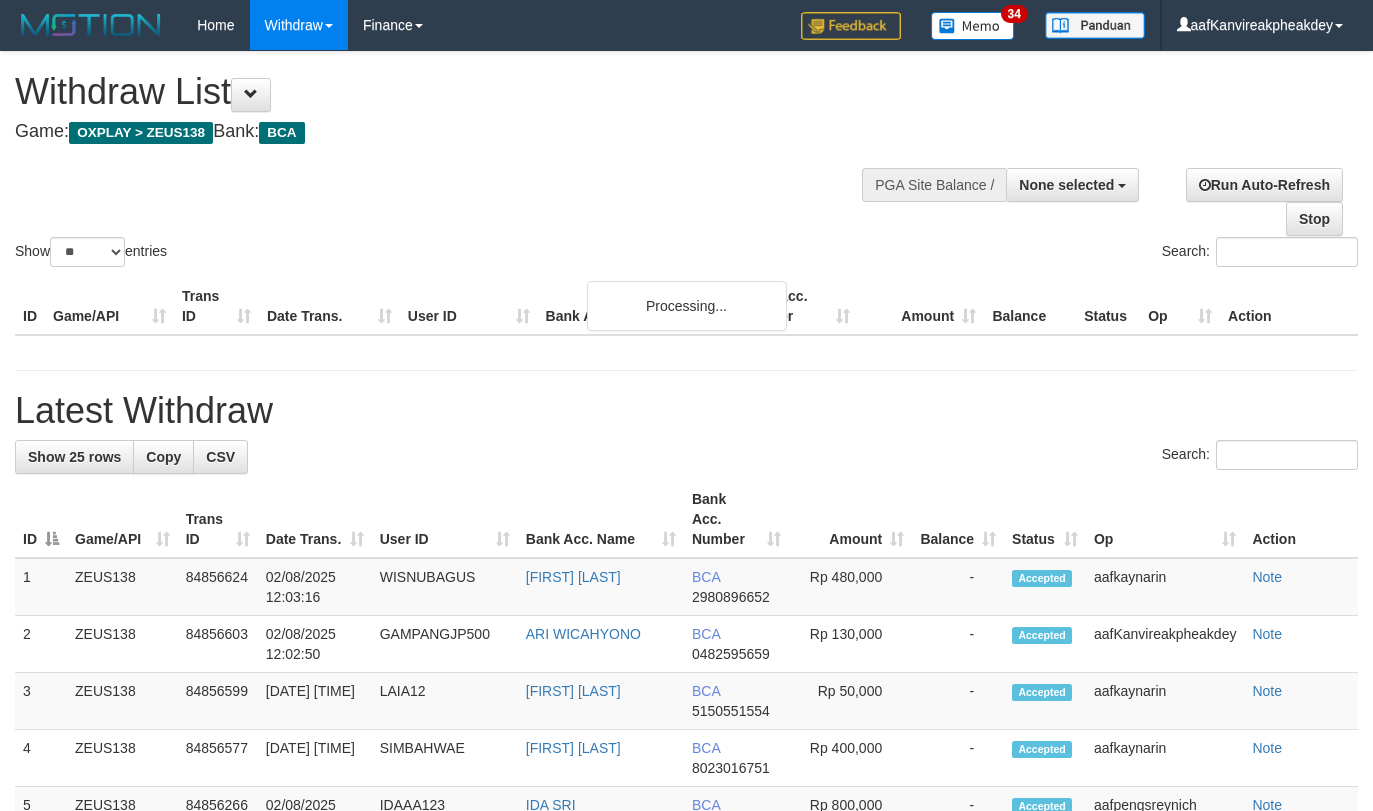 select 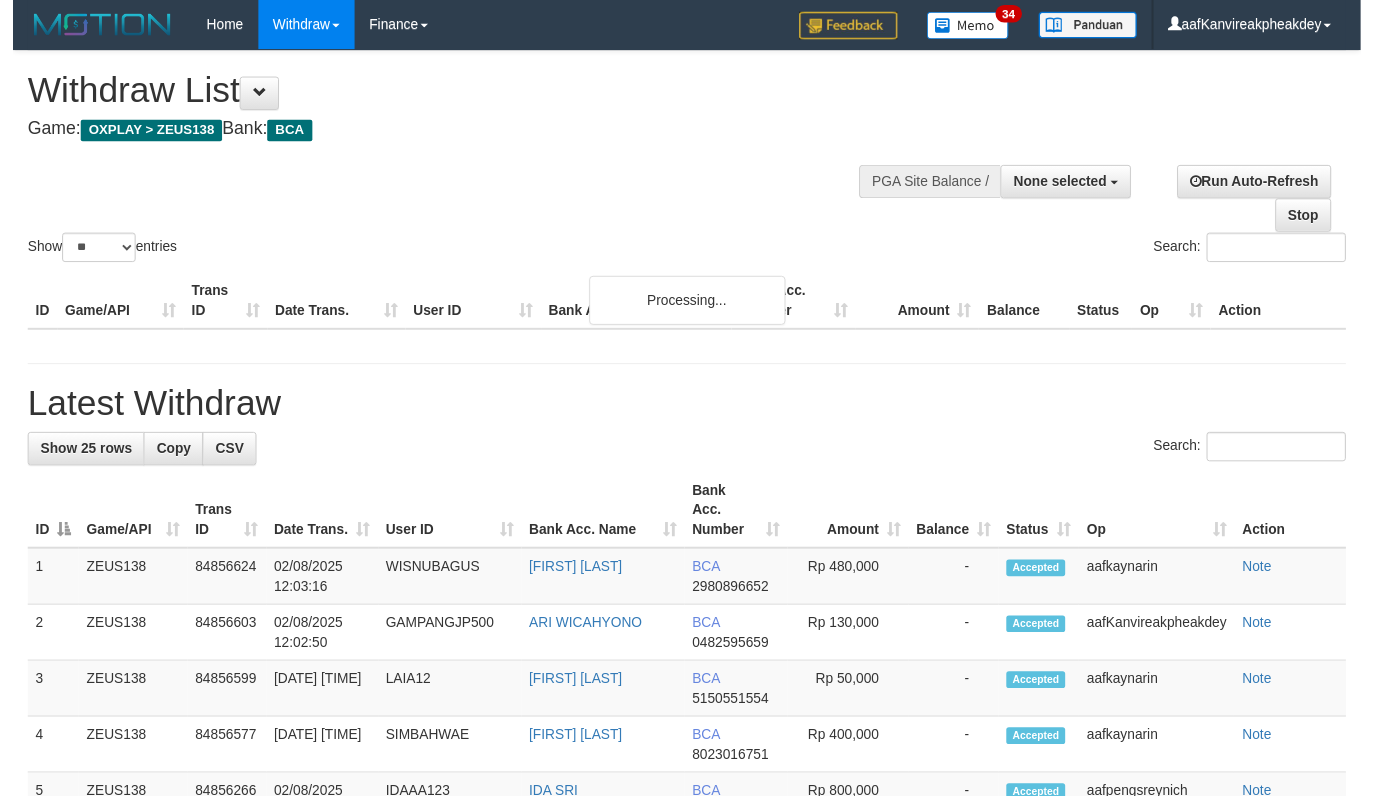 scroll, scrollTop: 0, scrollLeft: 0, axis: both 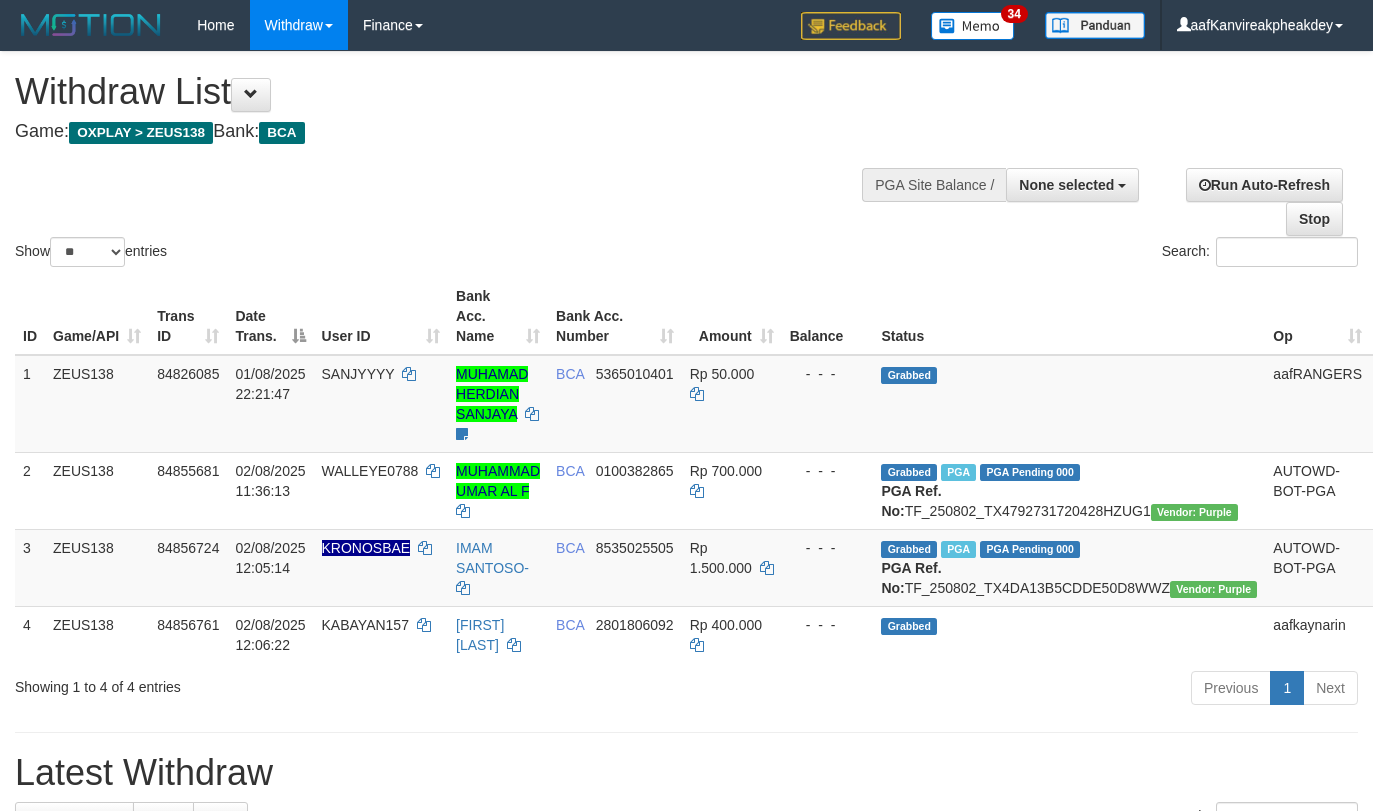 select 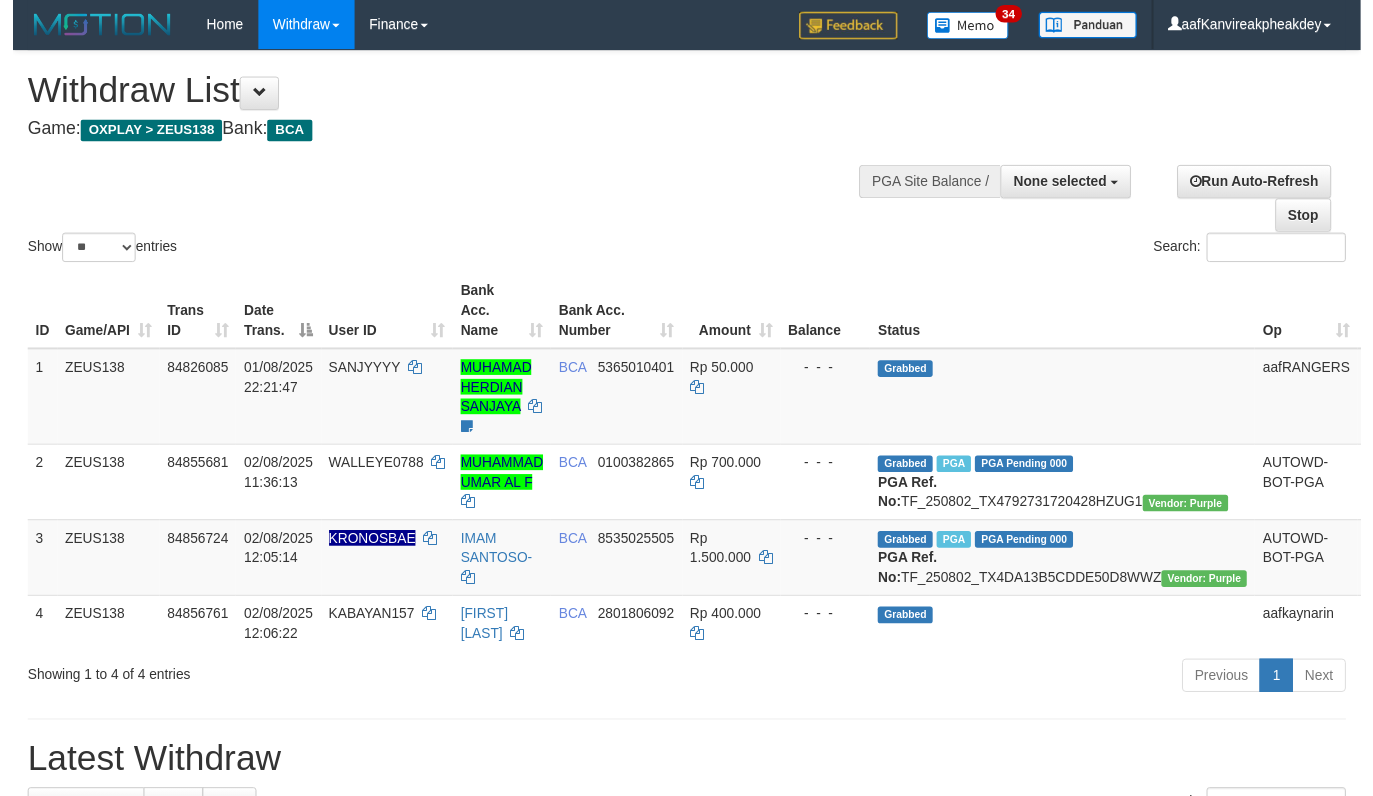 scroll, scrollTop: 0, scrollLeft: 0, axis: both 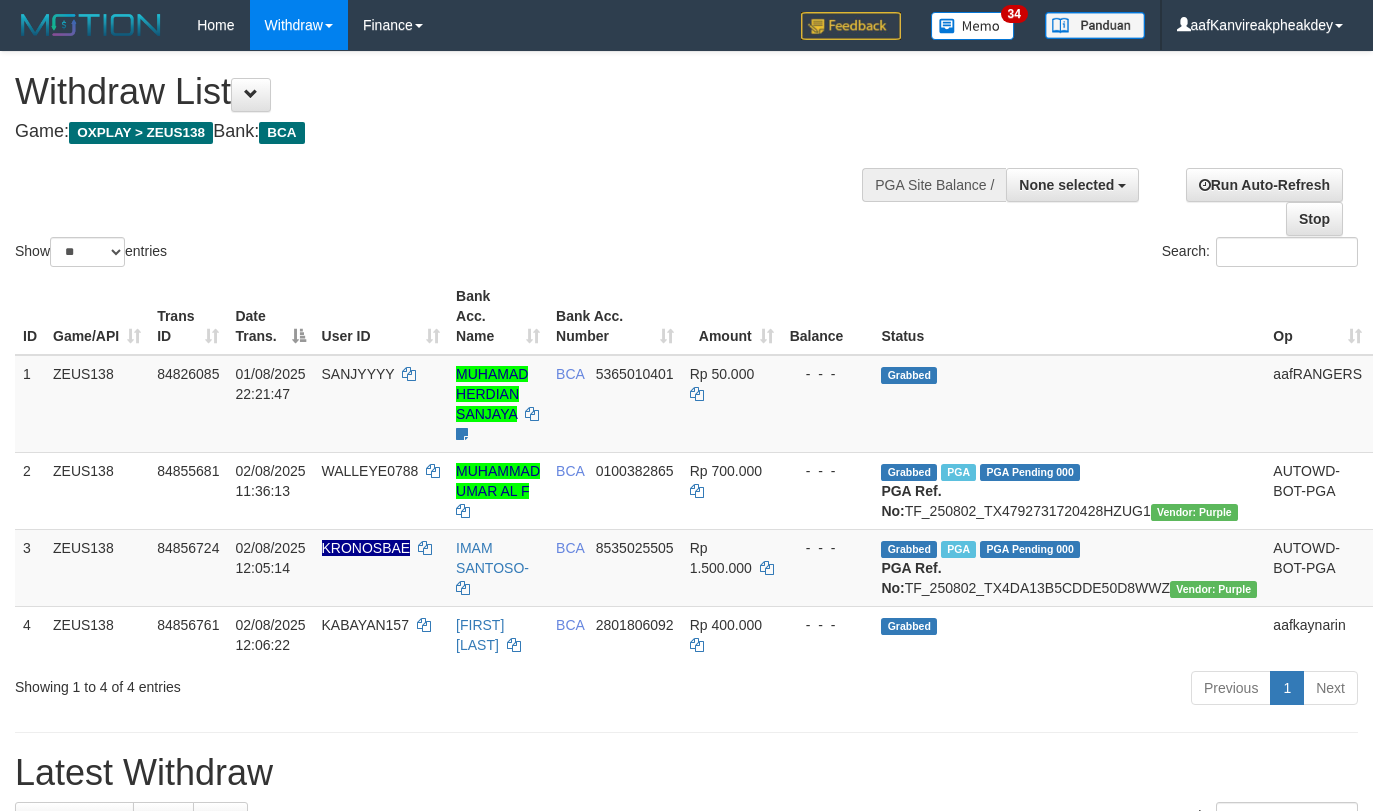 select 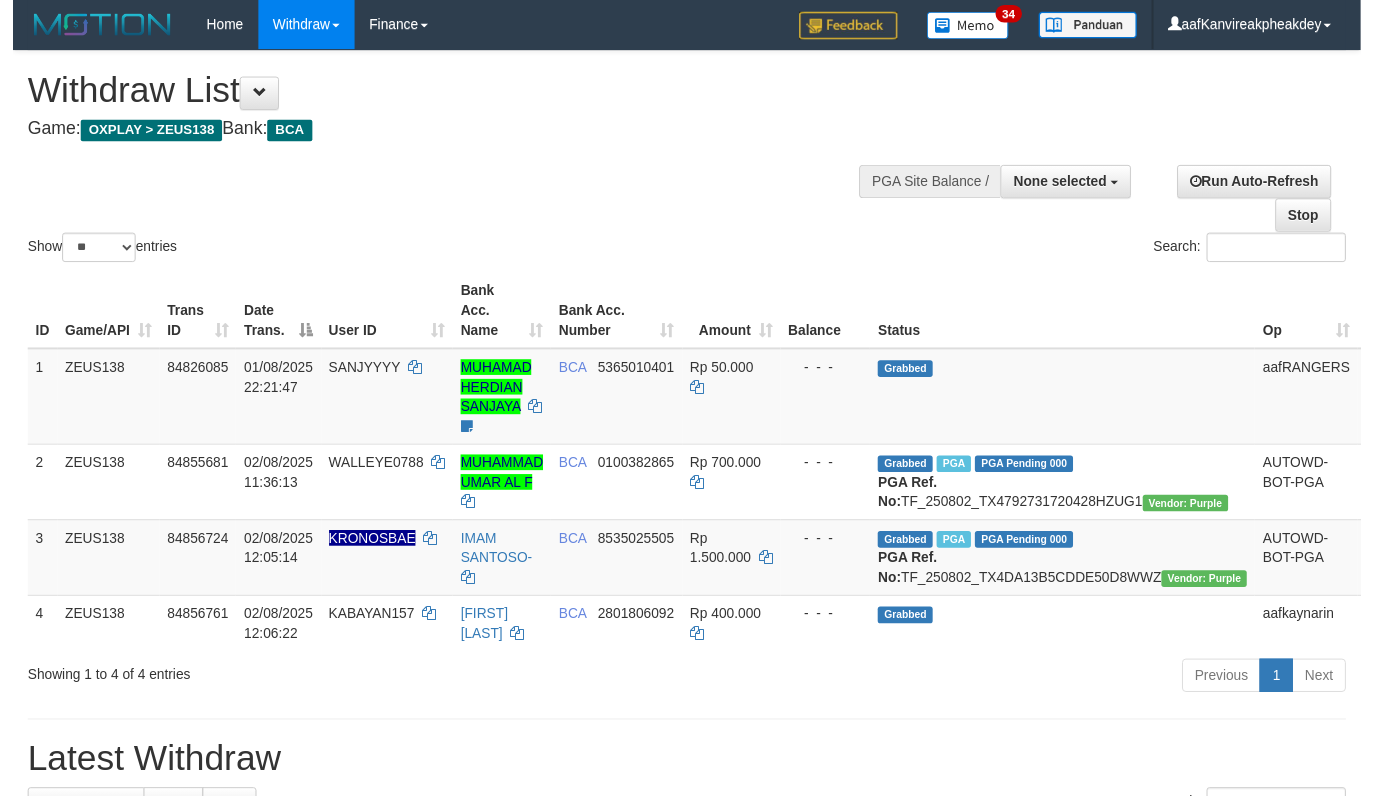scroll, scrollTop: 0, scrollLeft: 0, axis: both 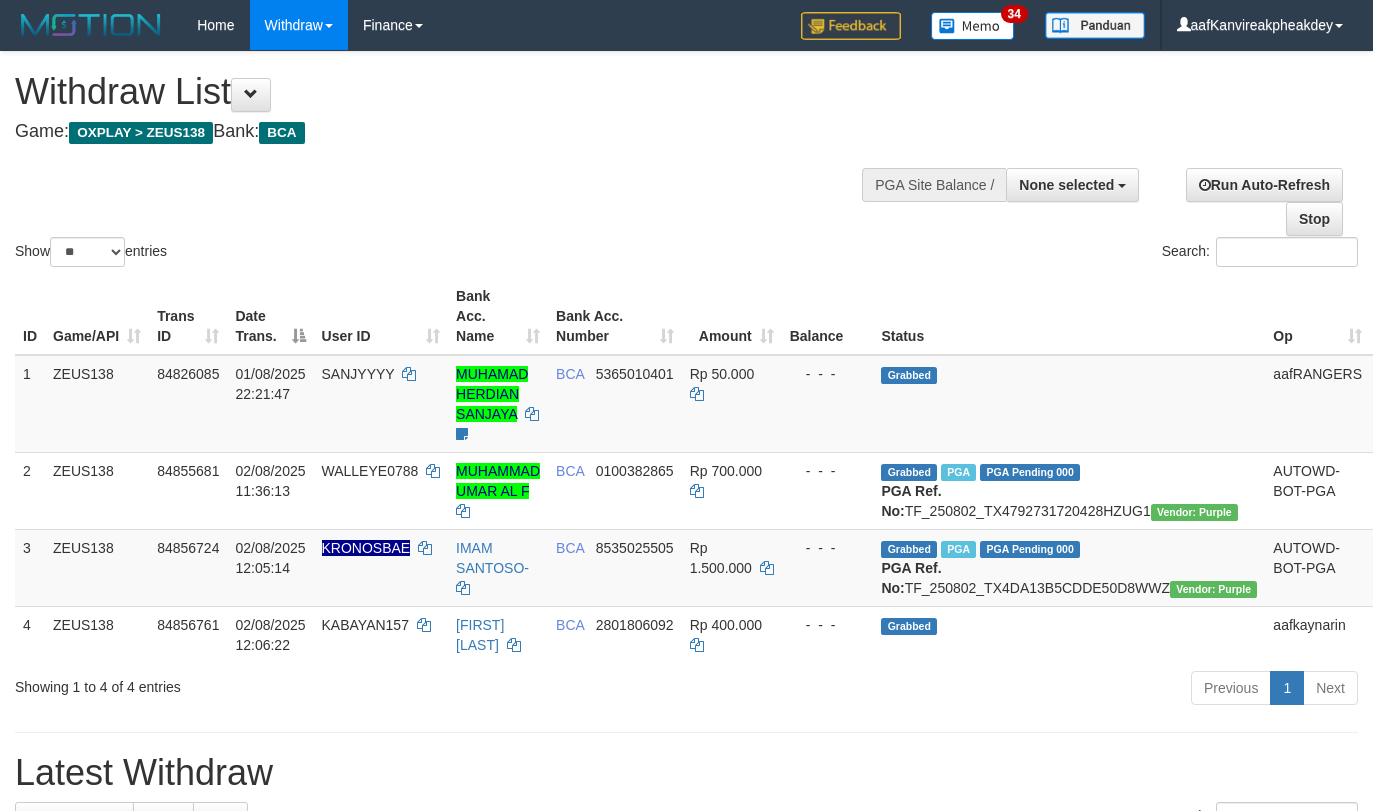 select 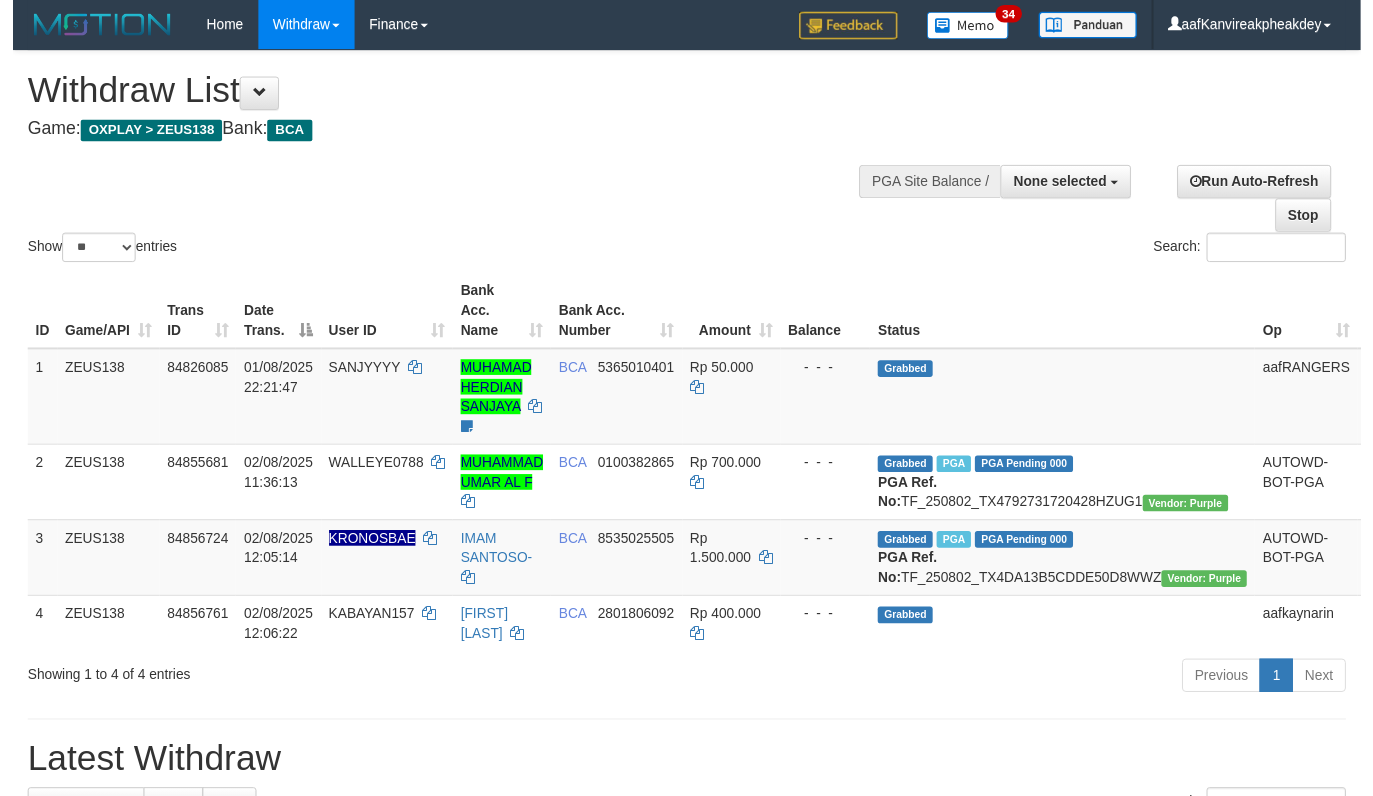 scroll, scrollTop: 0, scrollLeft: 0, axis: both 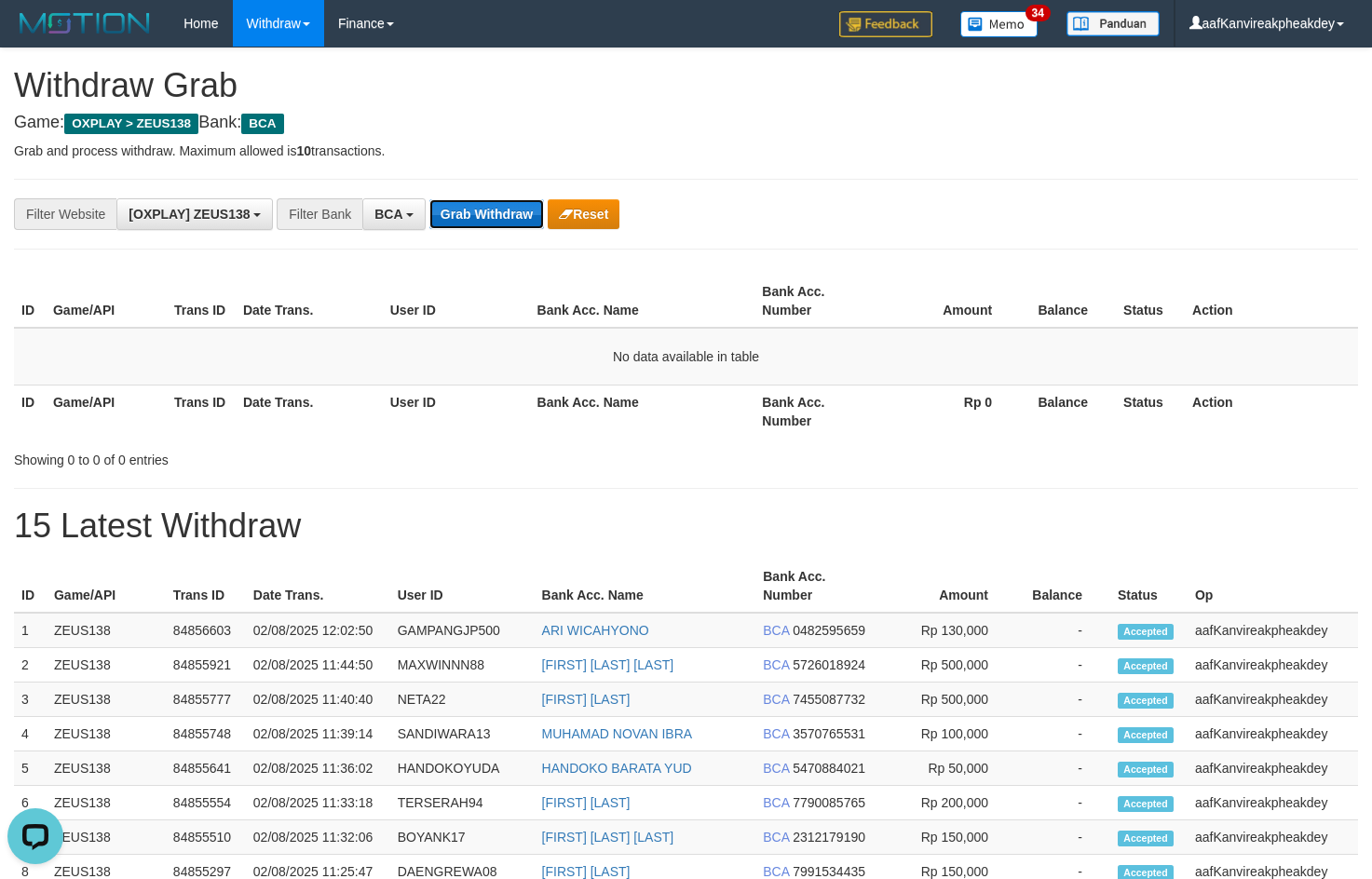 click on "Grab Withdraw" at bounding box center [486, 214] 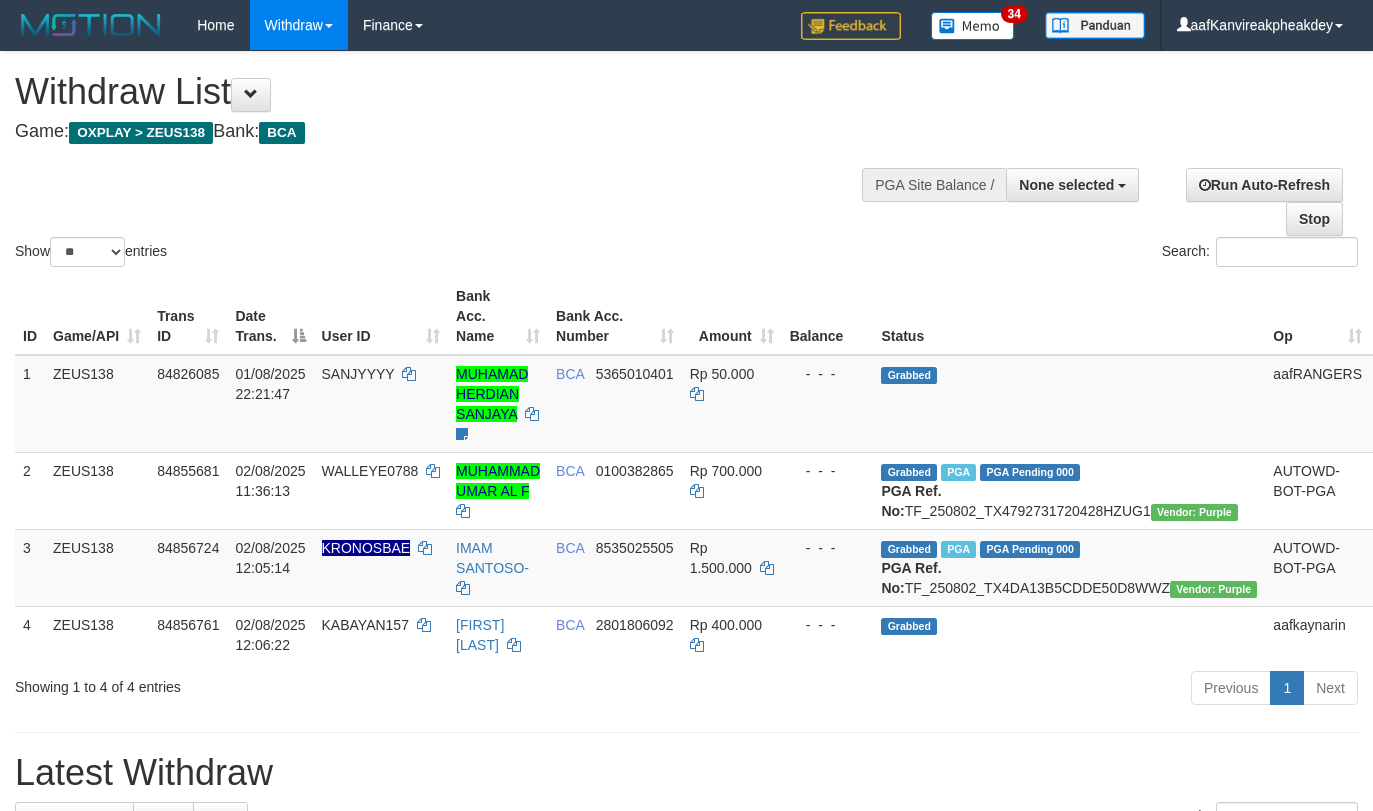 select 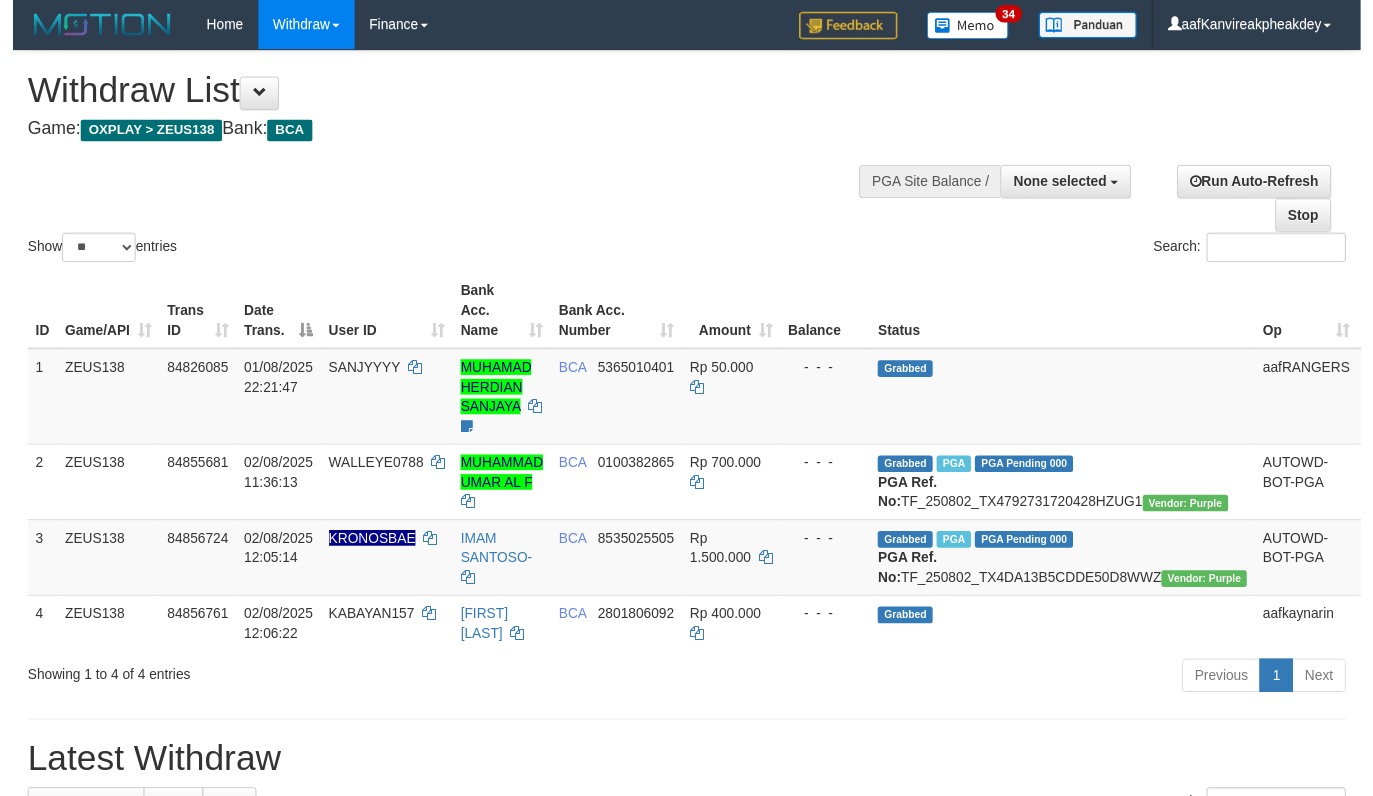 scroll, scrollTop: 0, scrollLeft: 0, axis: both 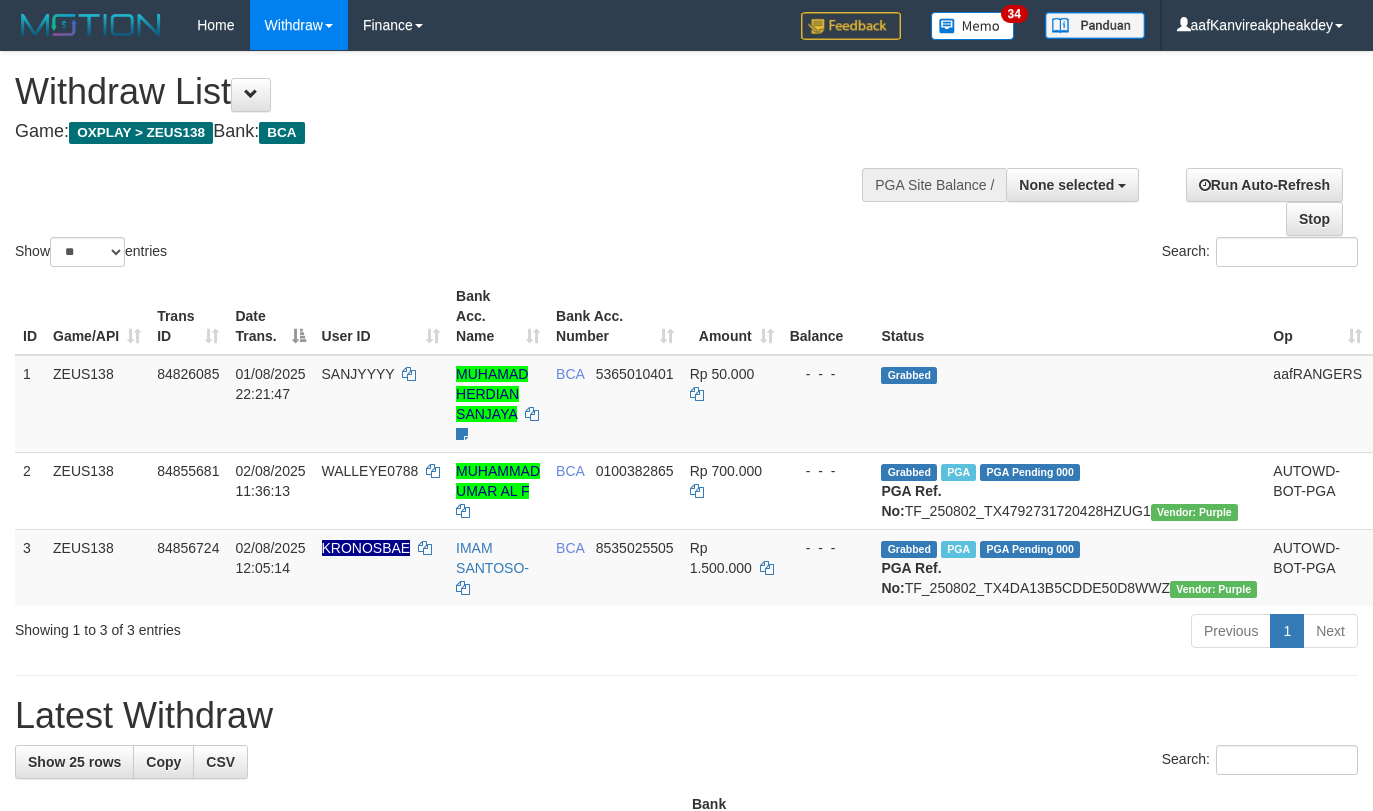 select 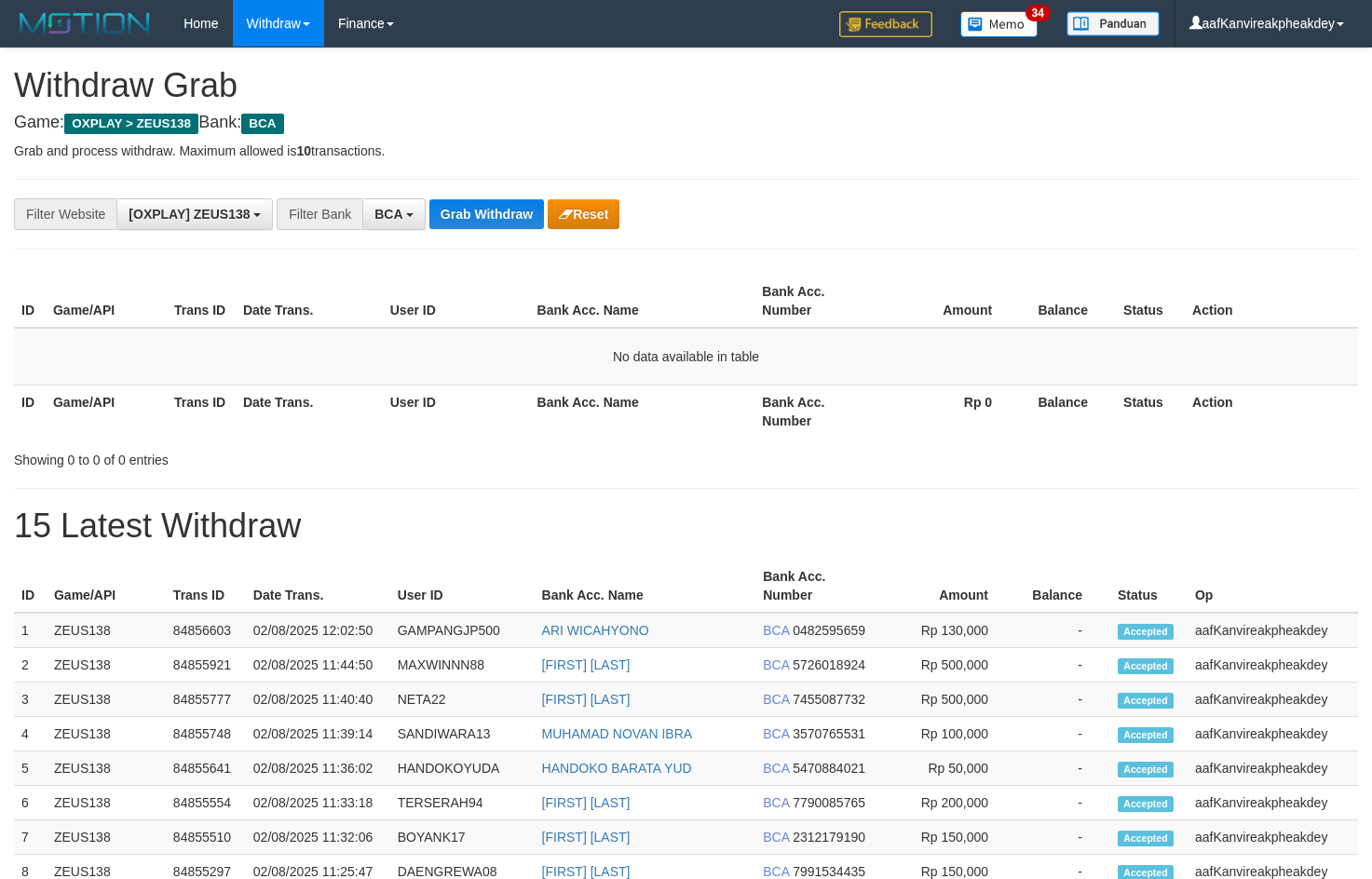 scroll, scrollTop: 0, scrollLeft: 0, axis: both 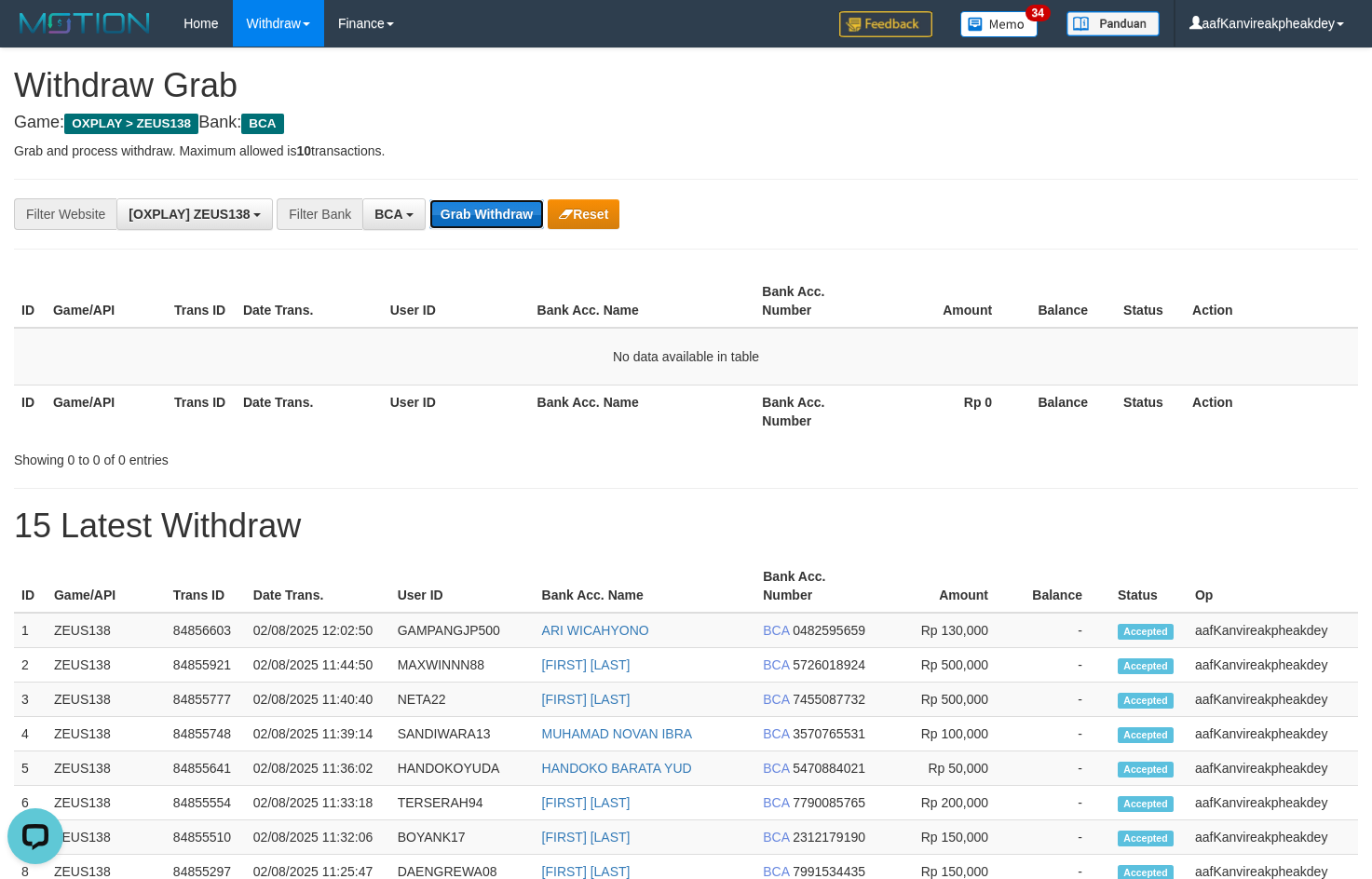 click on "Grab Withdraw" at bounding box center [486, 214] 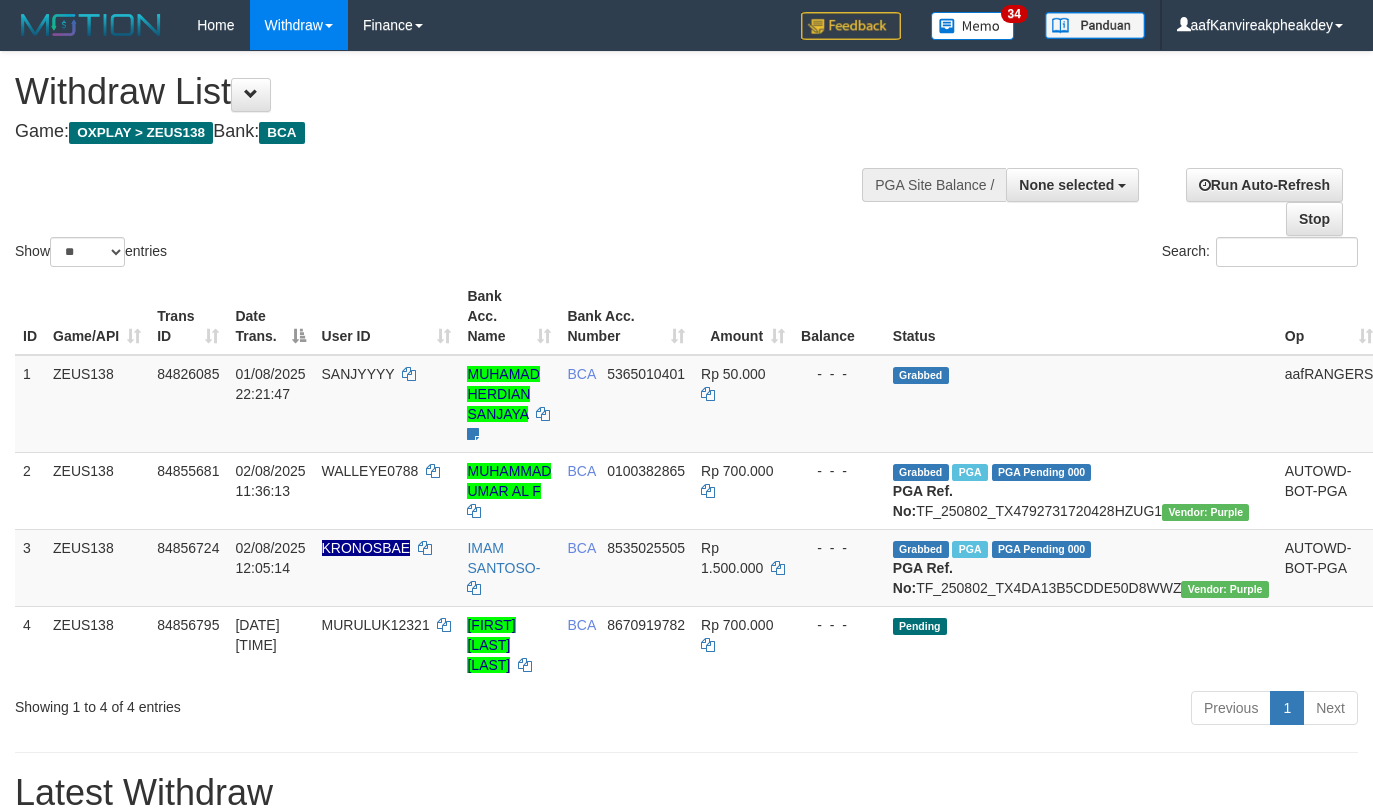 select 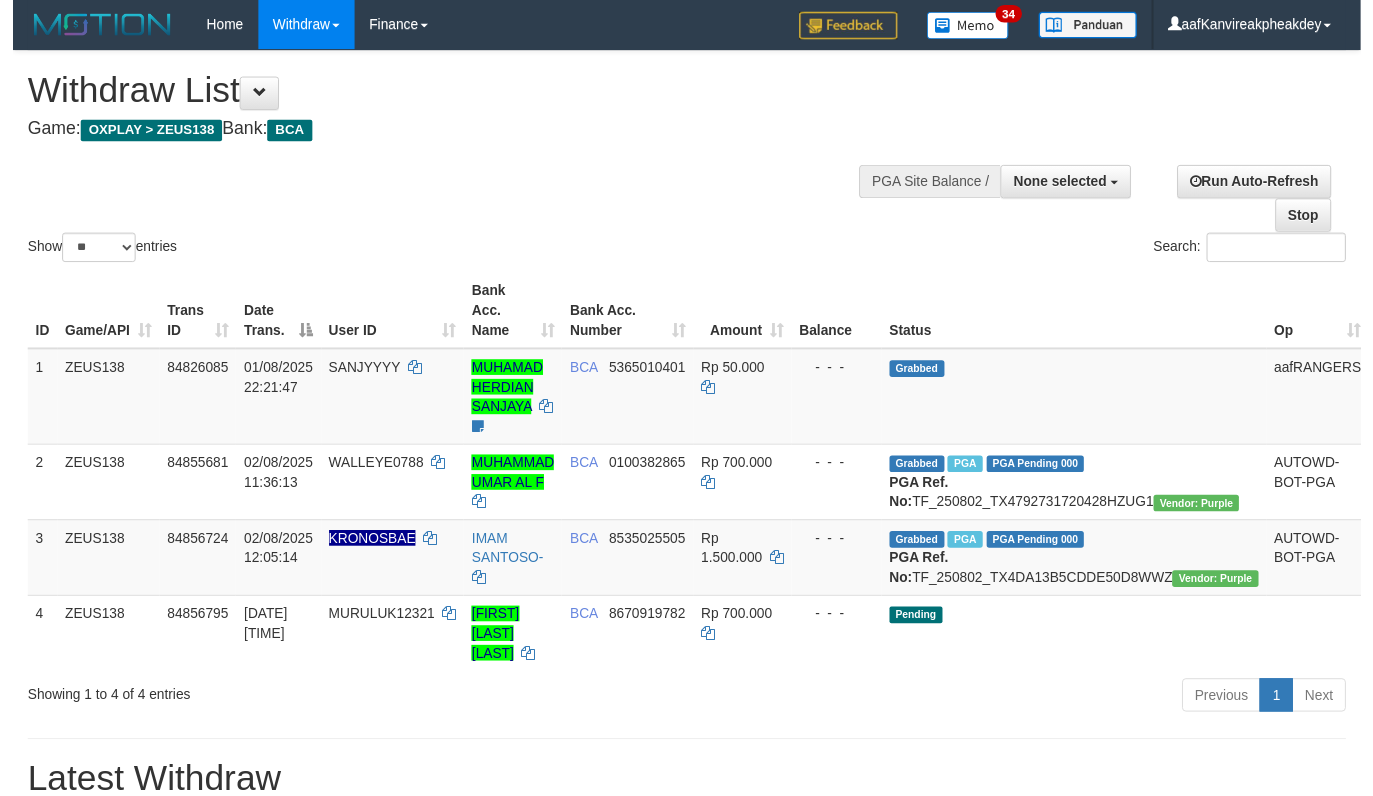 scroll, scrollTop: 0, scrollLeft: 0, axis: both 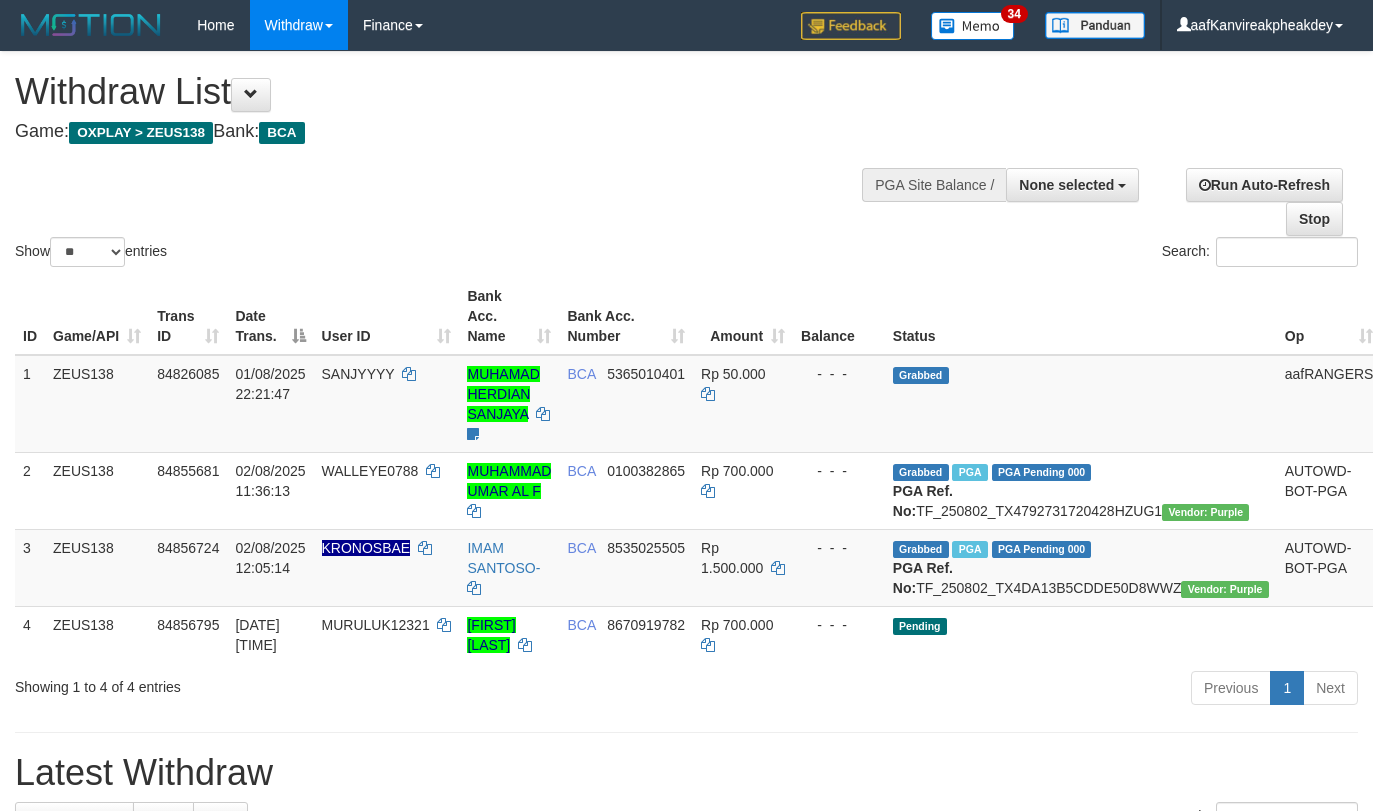 select 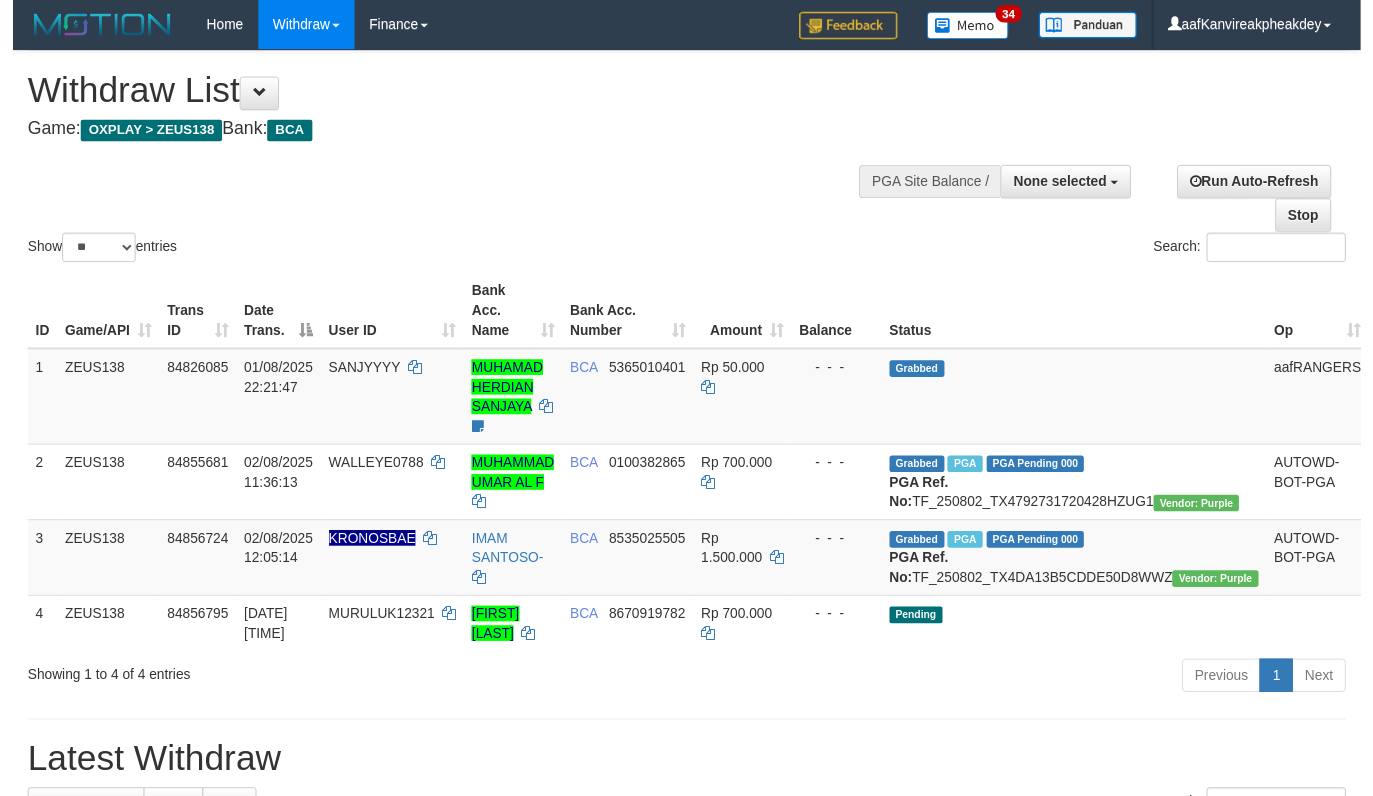 scroll, scrollTop: 0, scrollLeft: 0, axis: both 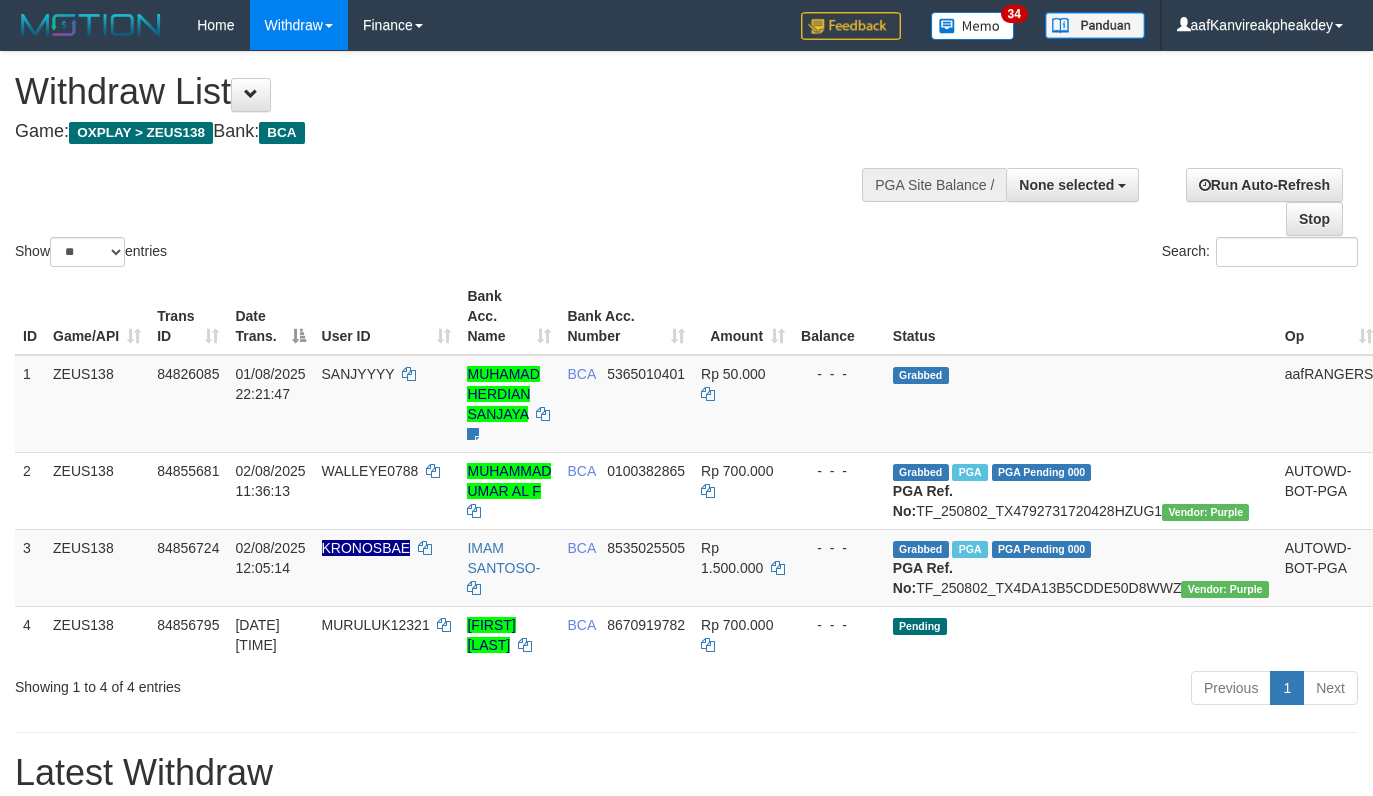 drag, startPoint x: 930, startPoint y: 329, endPoint x: 916, endPoint y: 347, distance: 22.803509 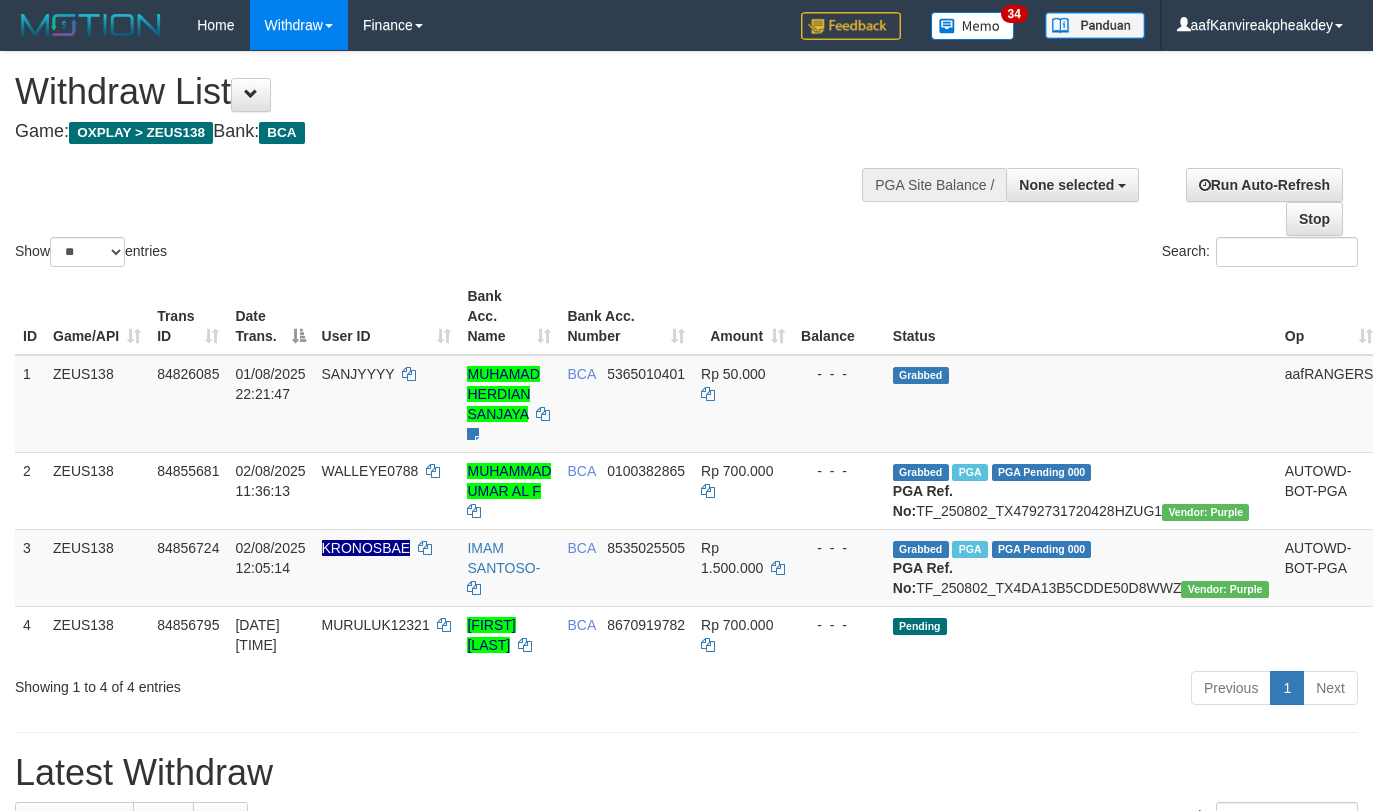 select 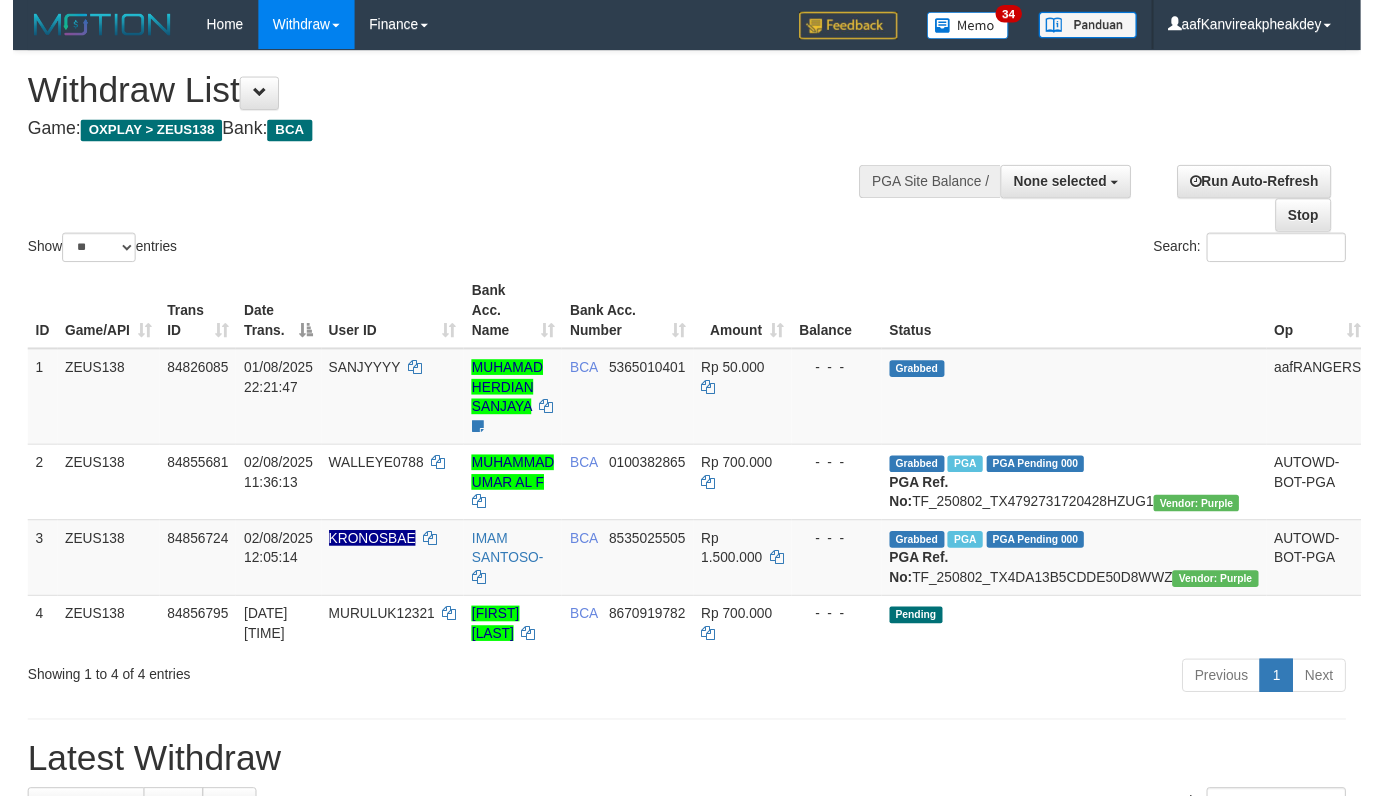 scroll, scrollTop: 0, scrollLeft: 0, axis: both 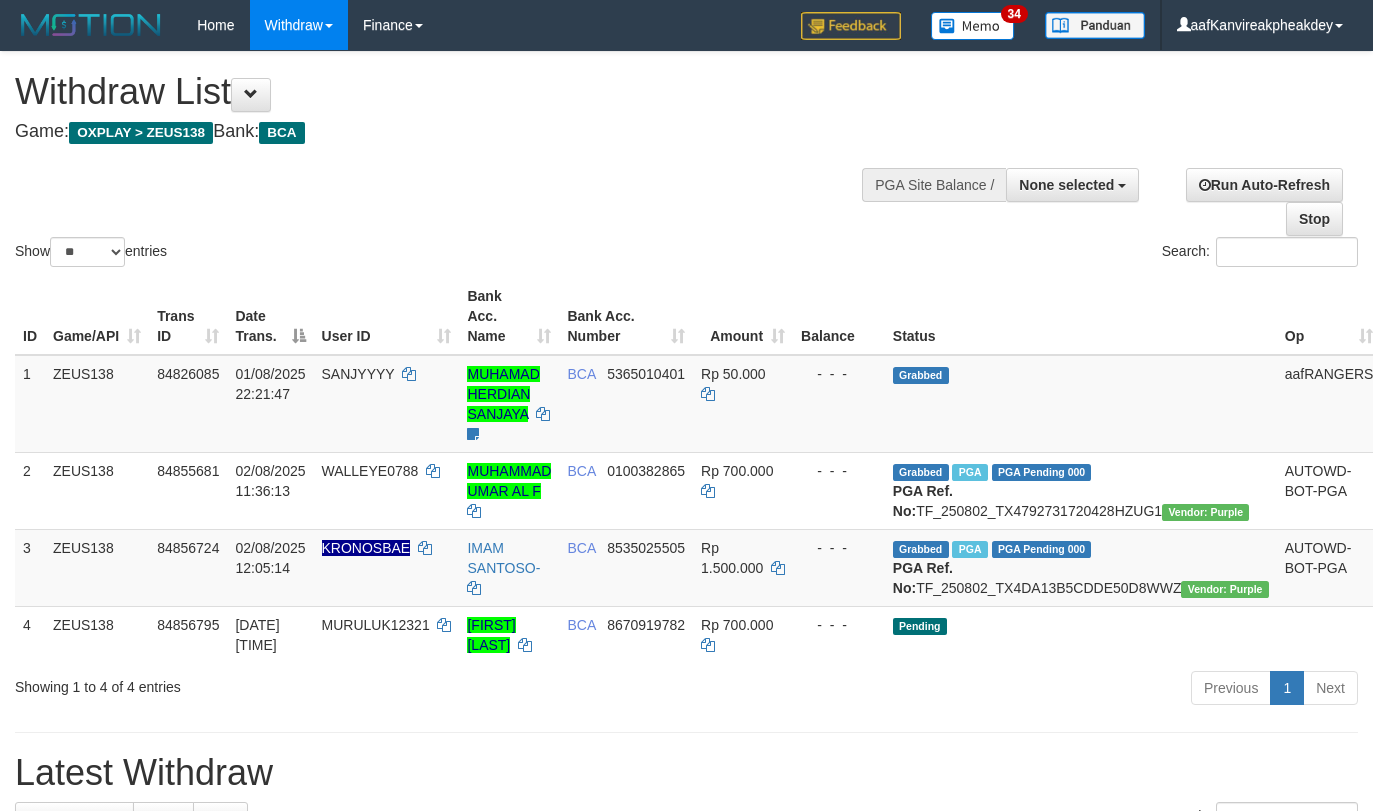 select 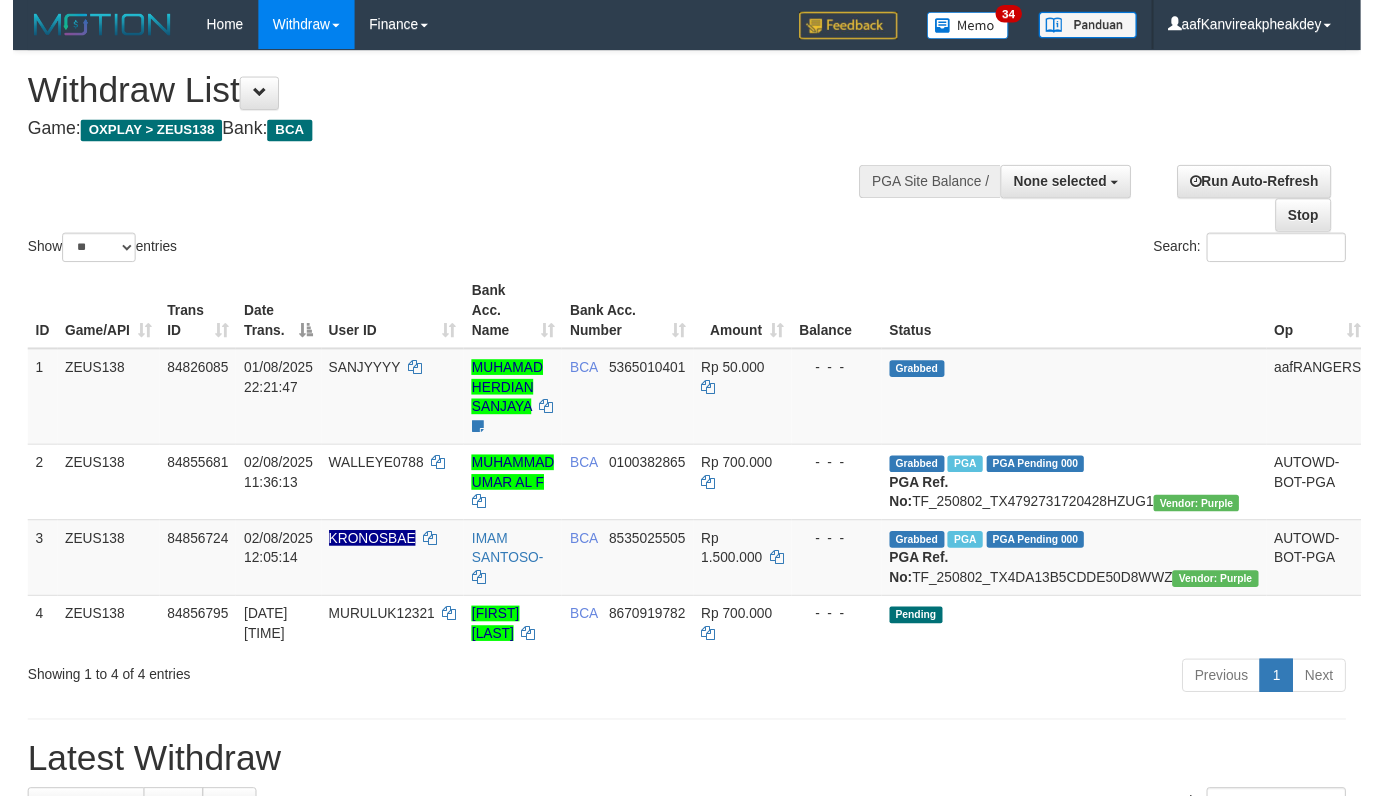 scroll, scrollTop: 0, scrollLeft: 0, axis: both 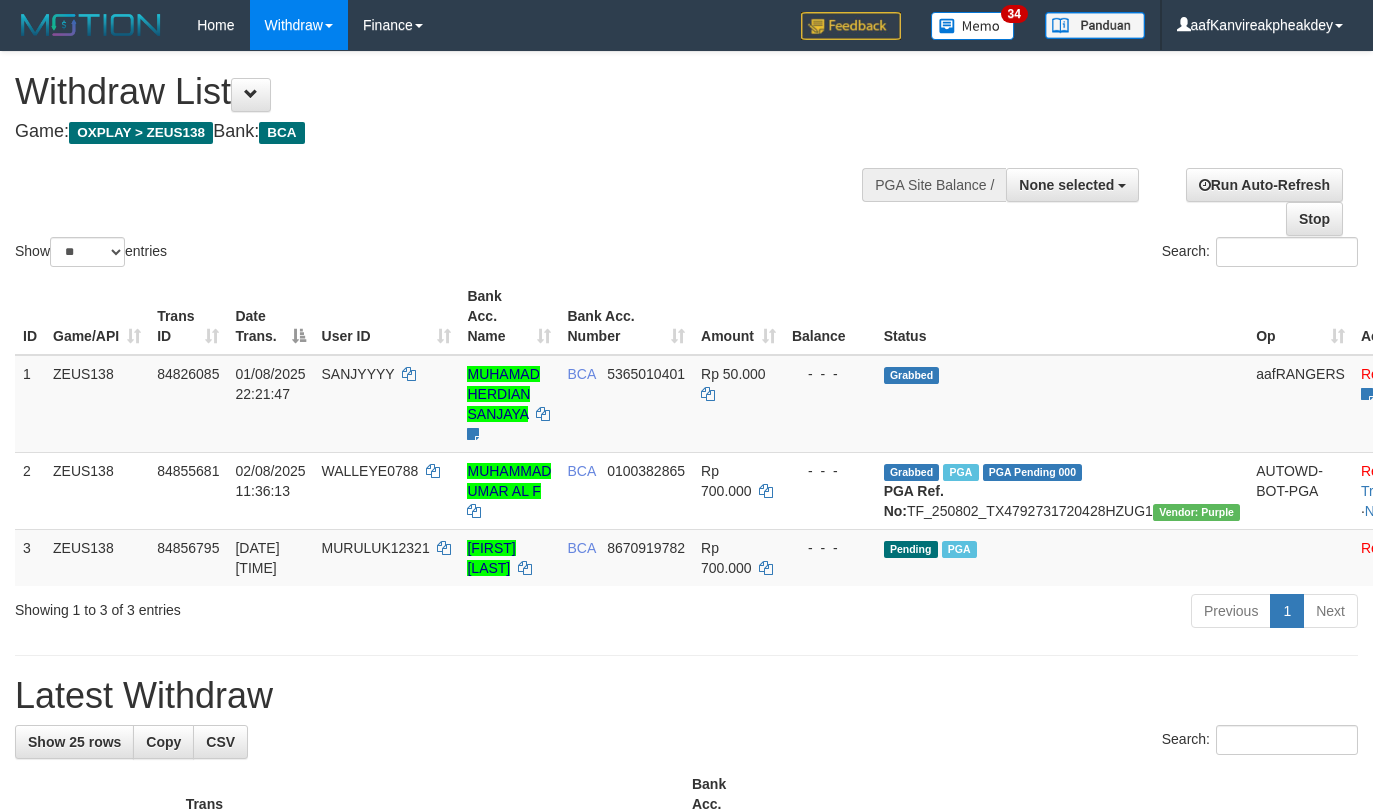select 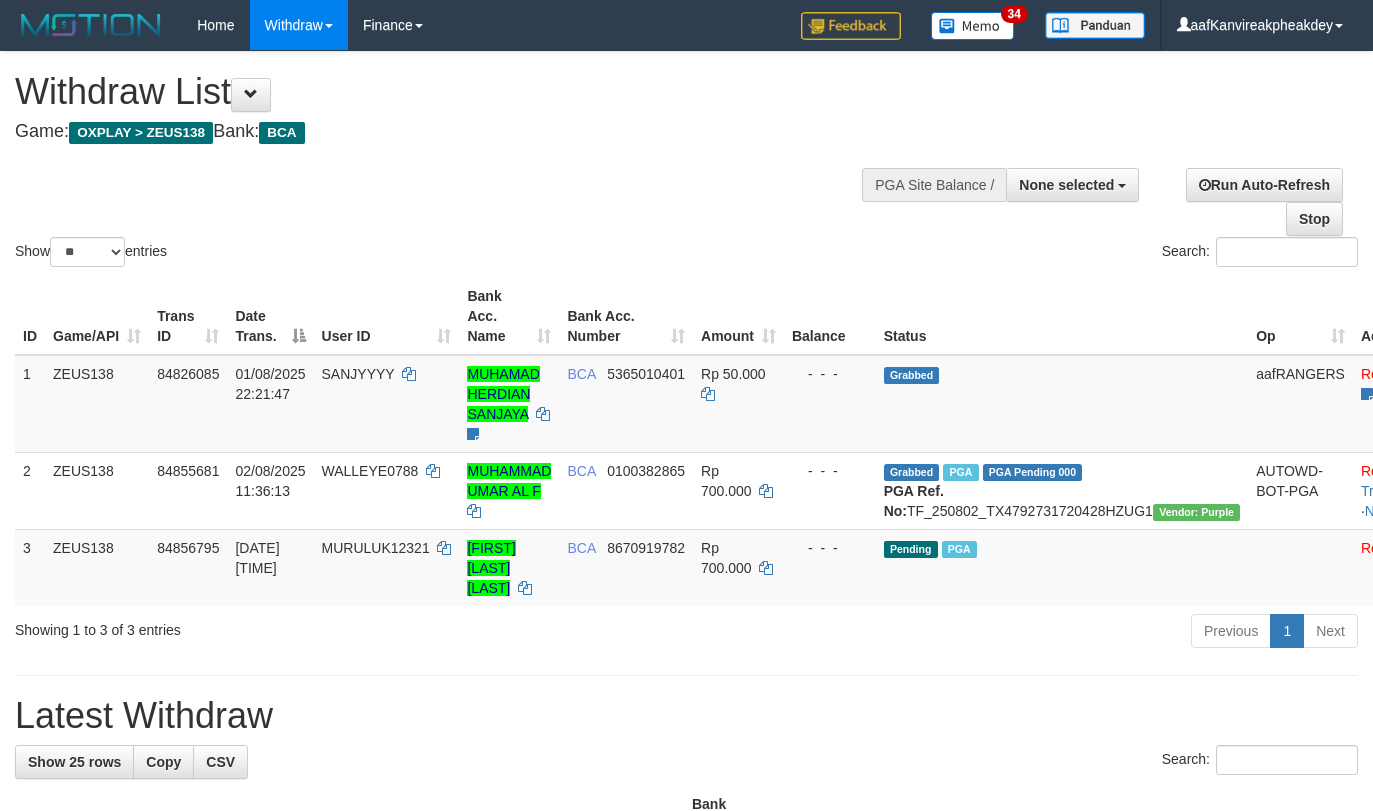 select 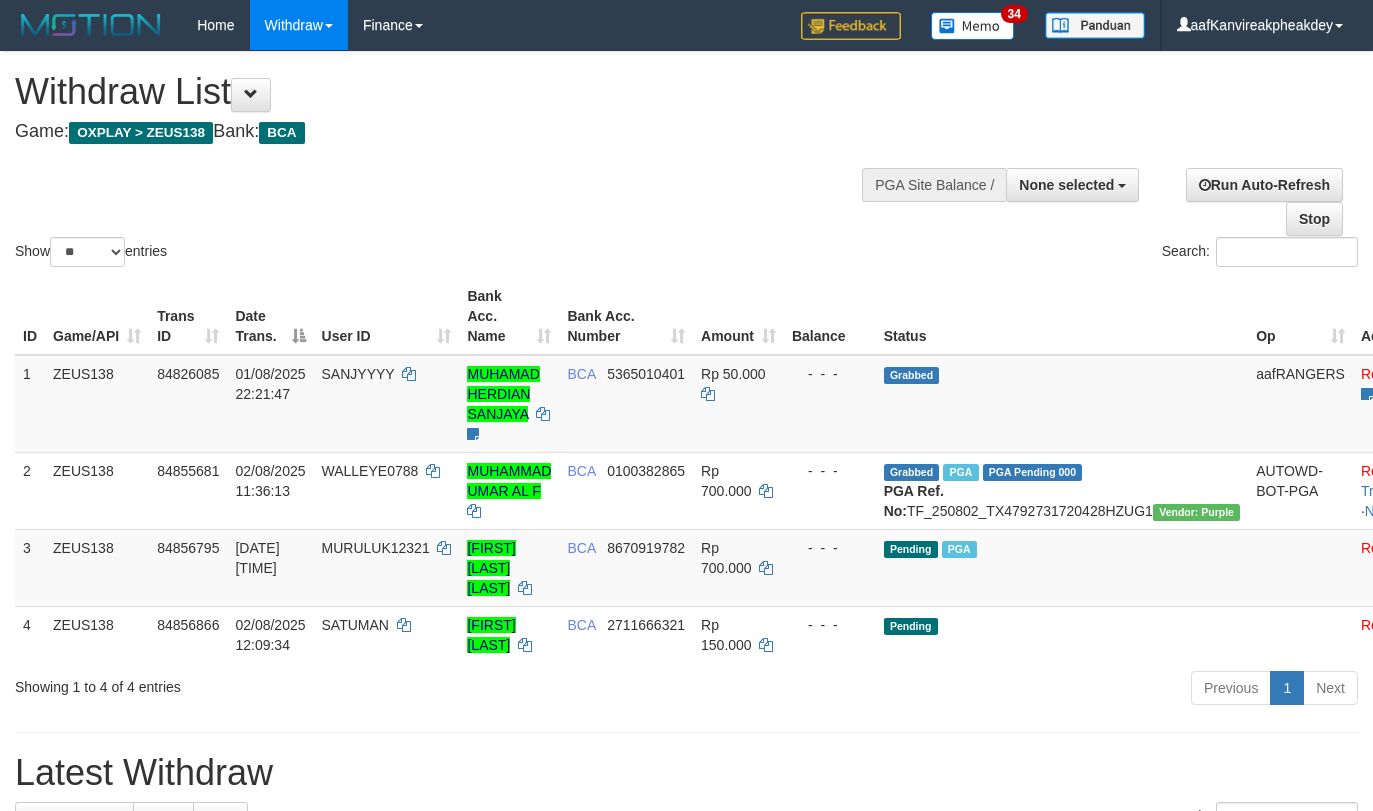 select 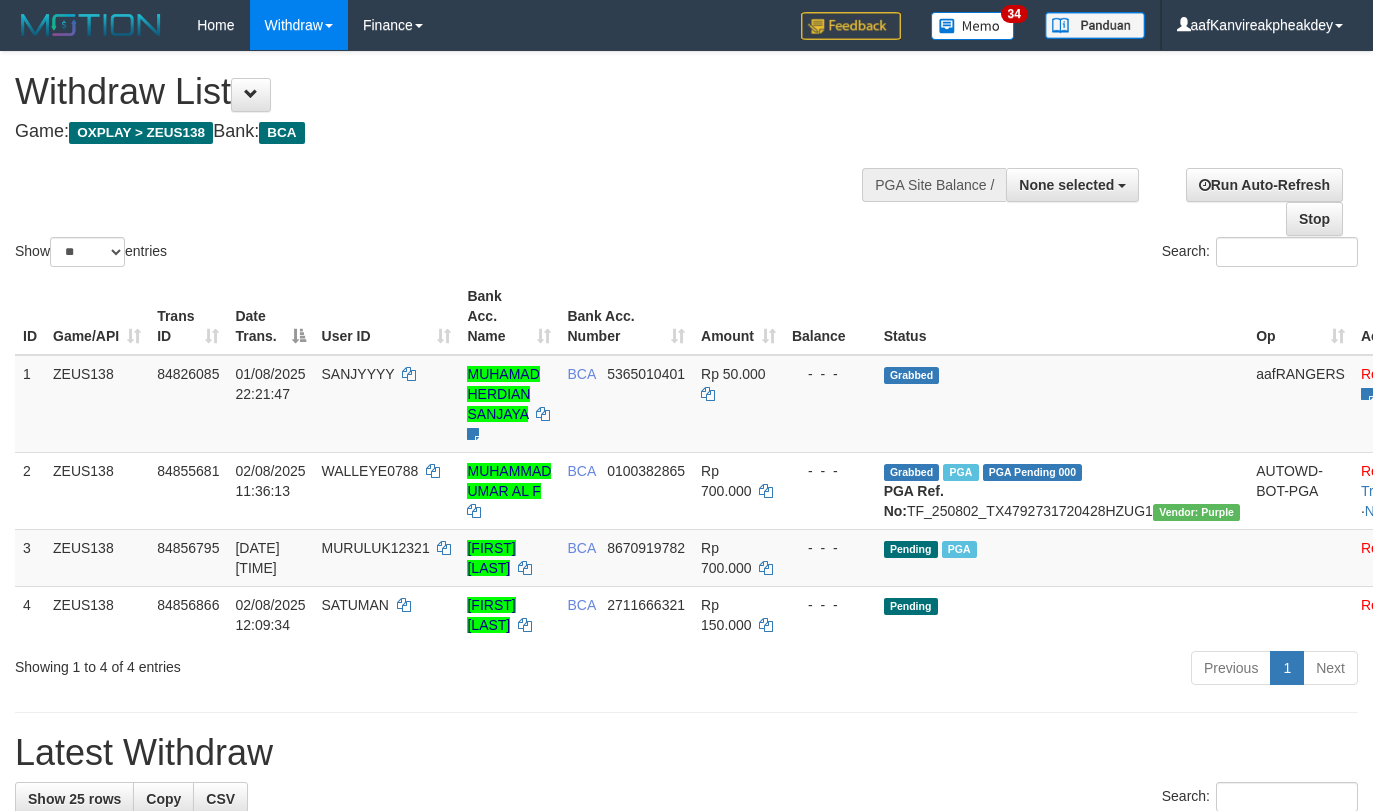 select 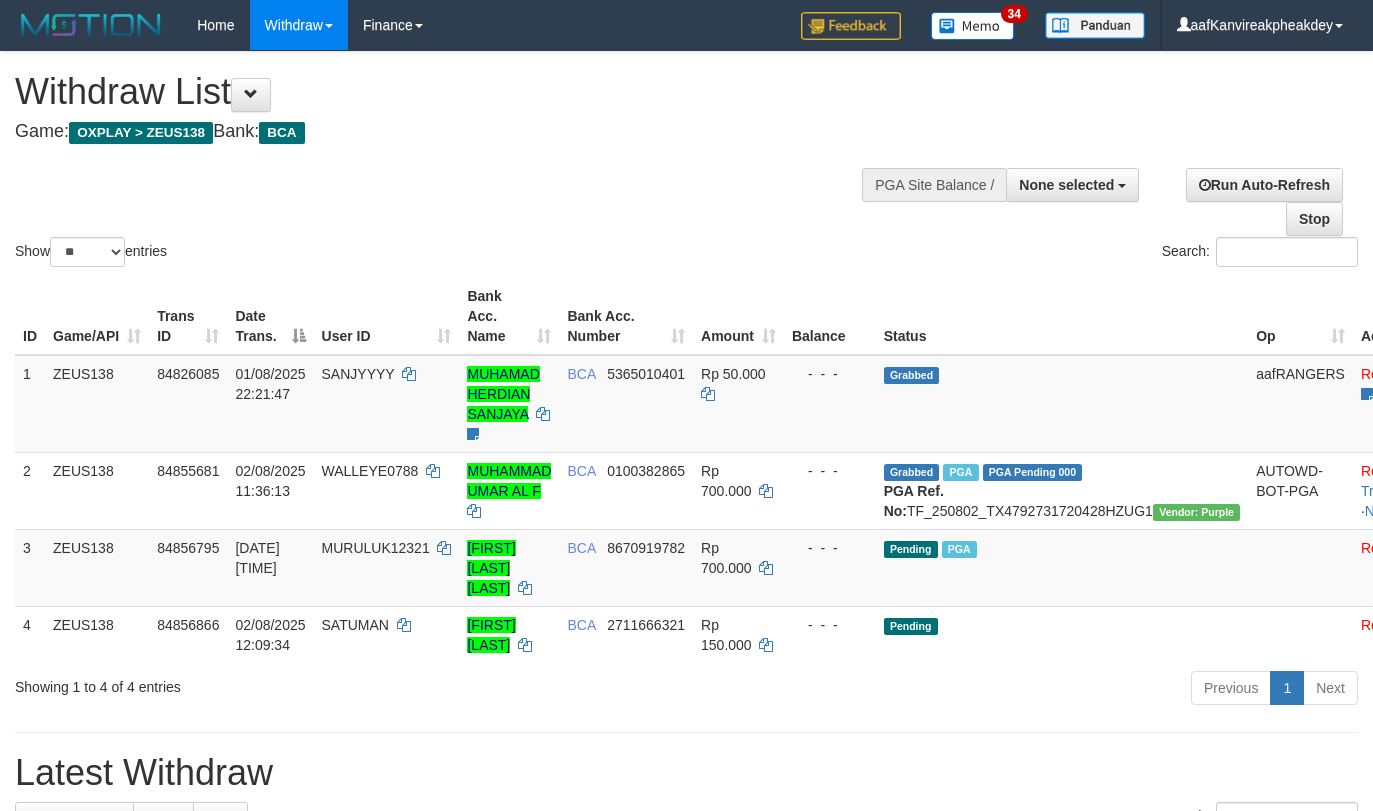 select 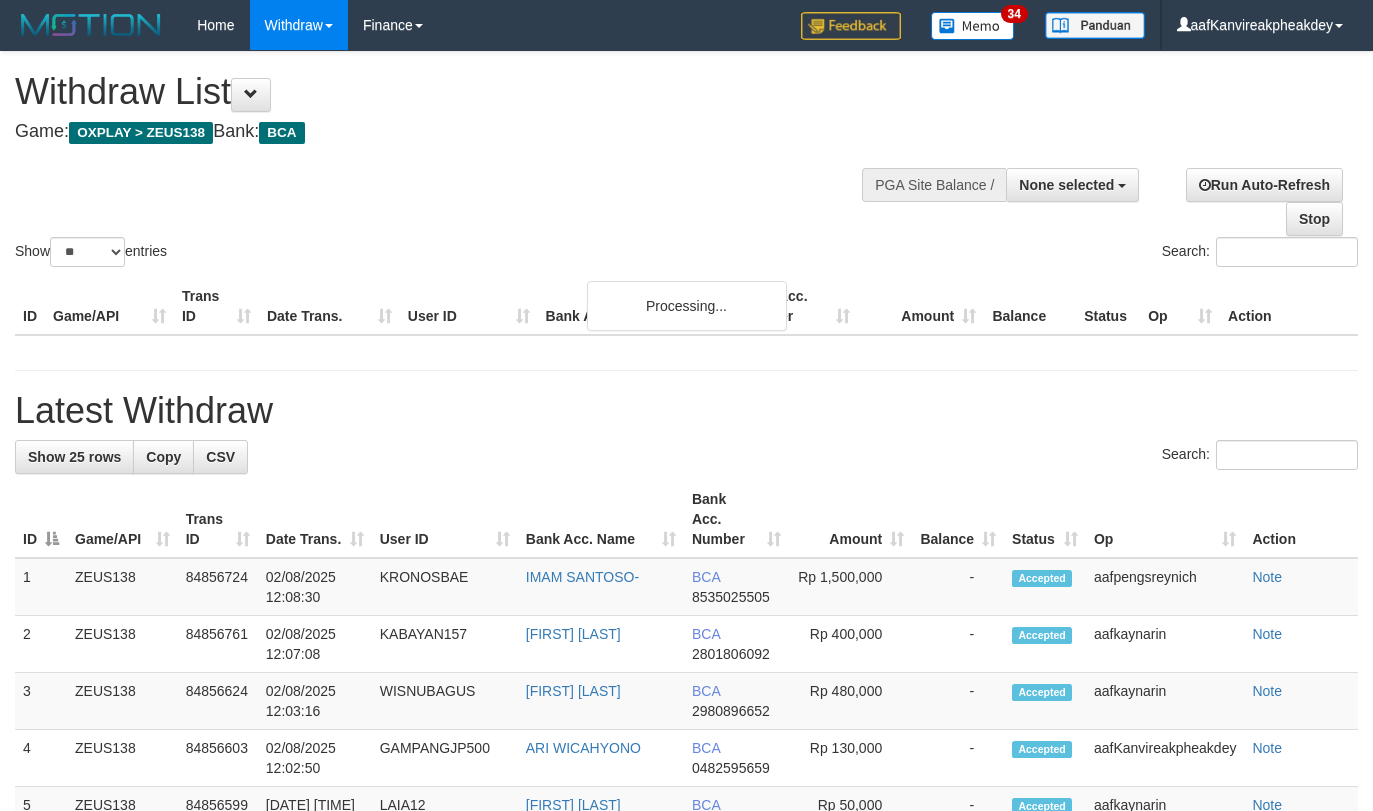 select 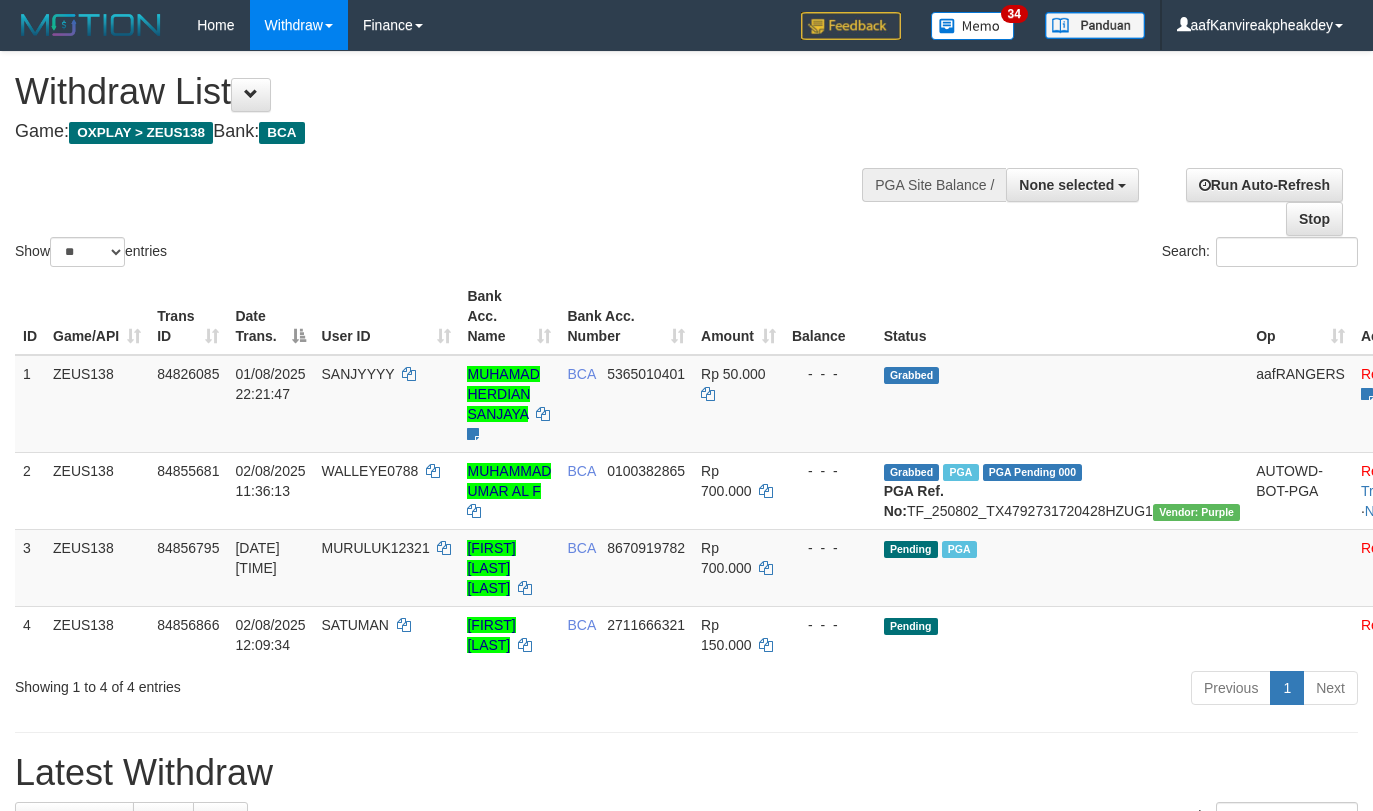 select 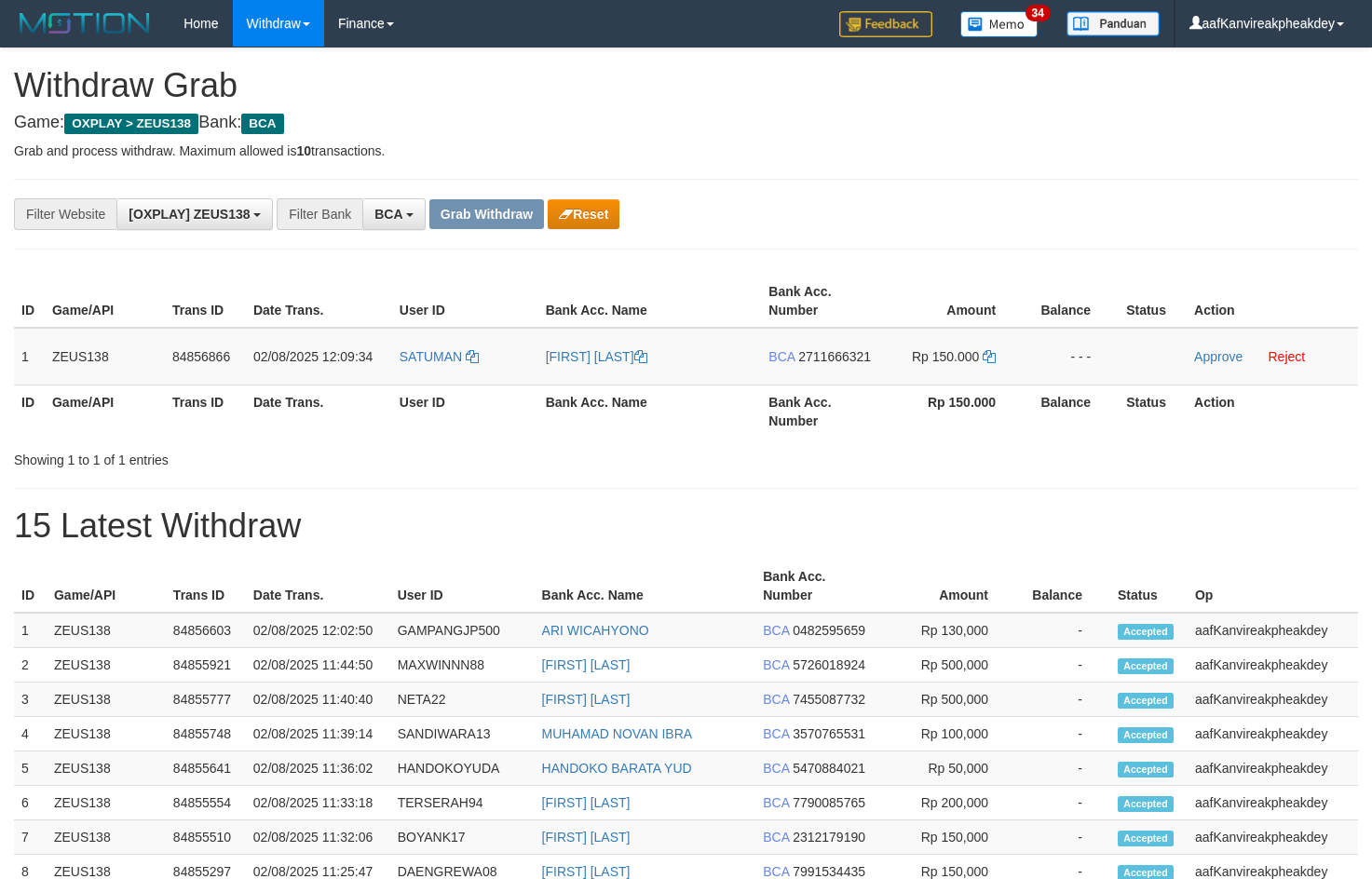 scroll, scrollTop: 0, scrollLeft: 0, axis: both 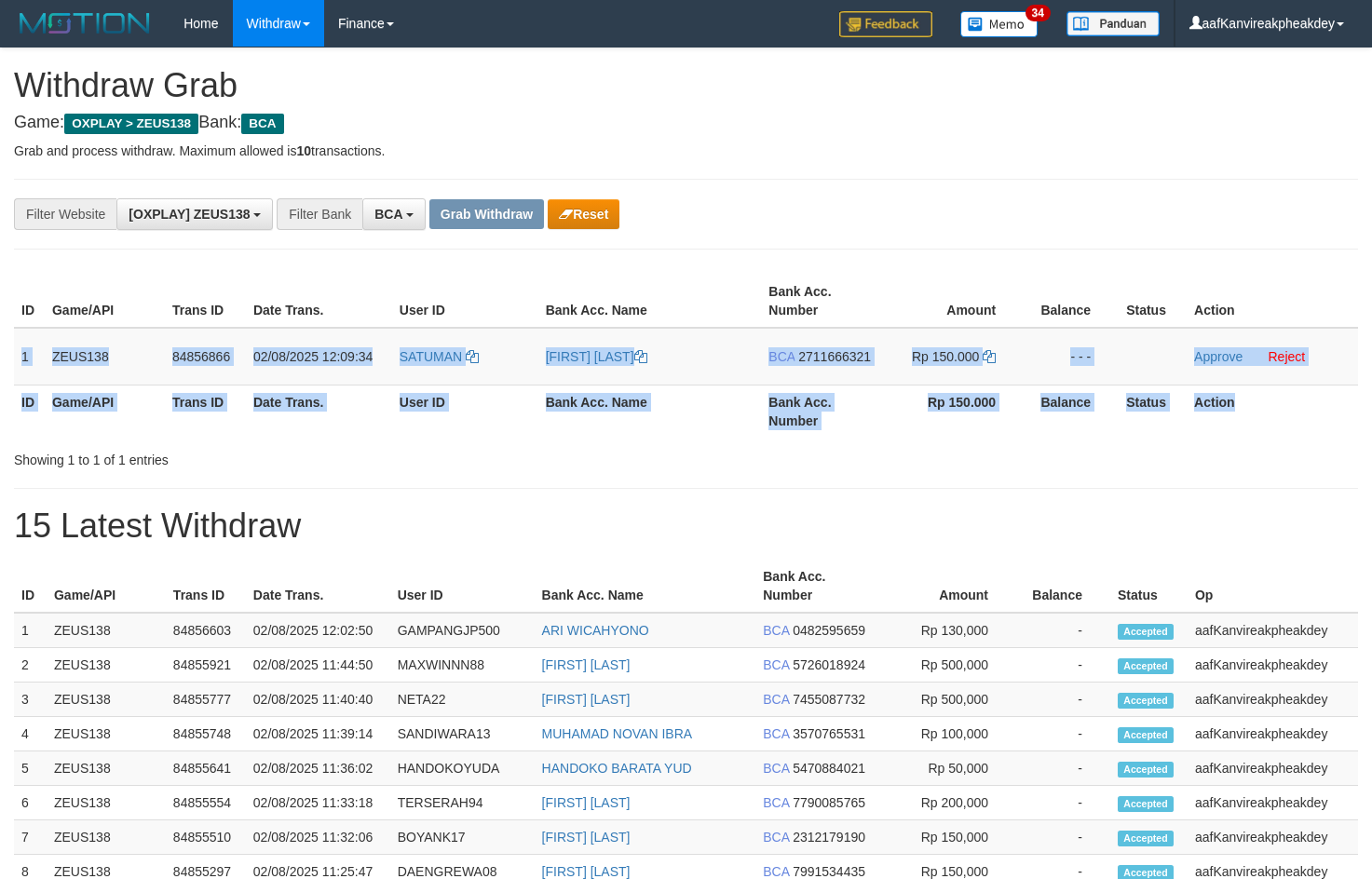 copy on "1
ZEUS138
84856866
02/08/2025 12:09:34
SATUMAN
ZAFIYATUL FARIKHIN
BCA
2711666321
Rp 150.000
- - -
Approve
Reject
ID Game/API Trans ID Date Trans. User ID Bank Acc. Name Bank Acc. Number Rp 150.000 Balance Status Action" 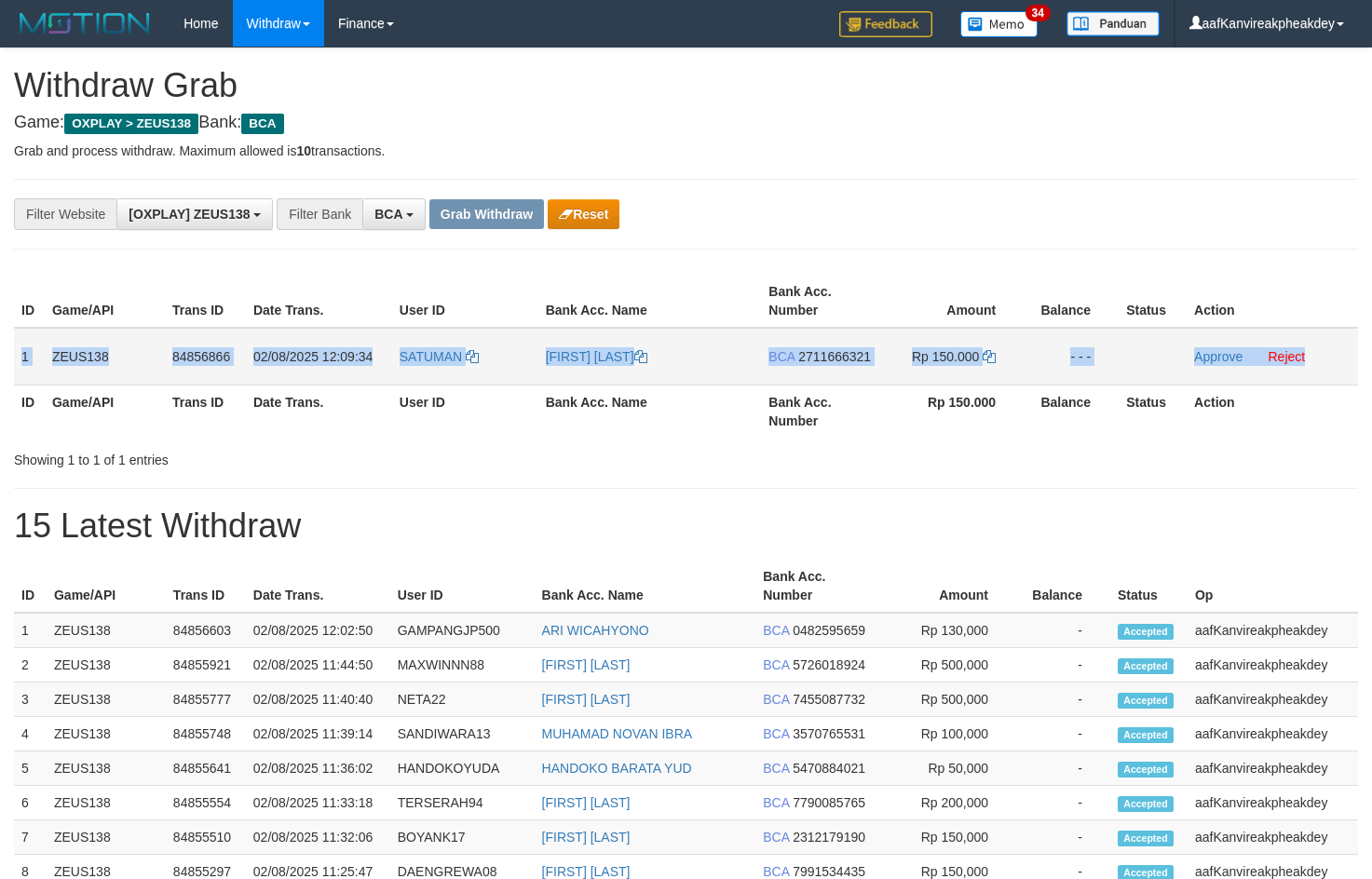 copy on "1
ZEUS138
84856866
02/08/2025 12:09:34
SATUMAN
ZAFIYATUL FARIKHIN
BCA
2711666321
Rp 150.000
- - -
Approve
Reject" 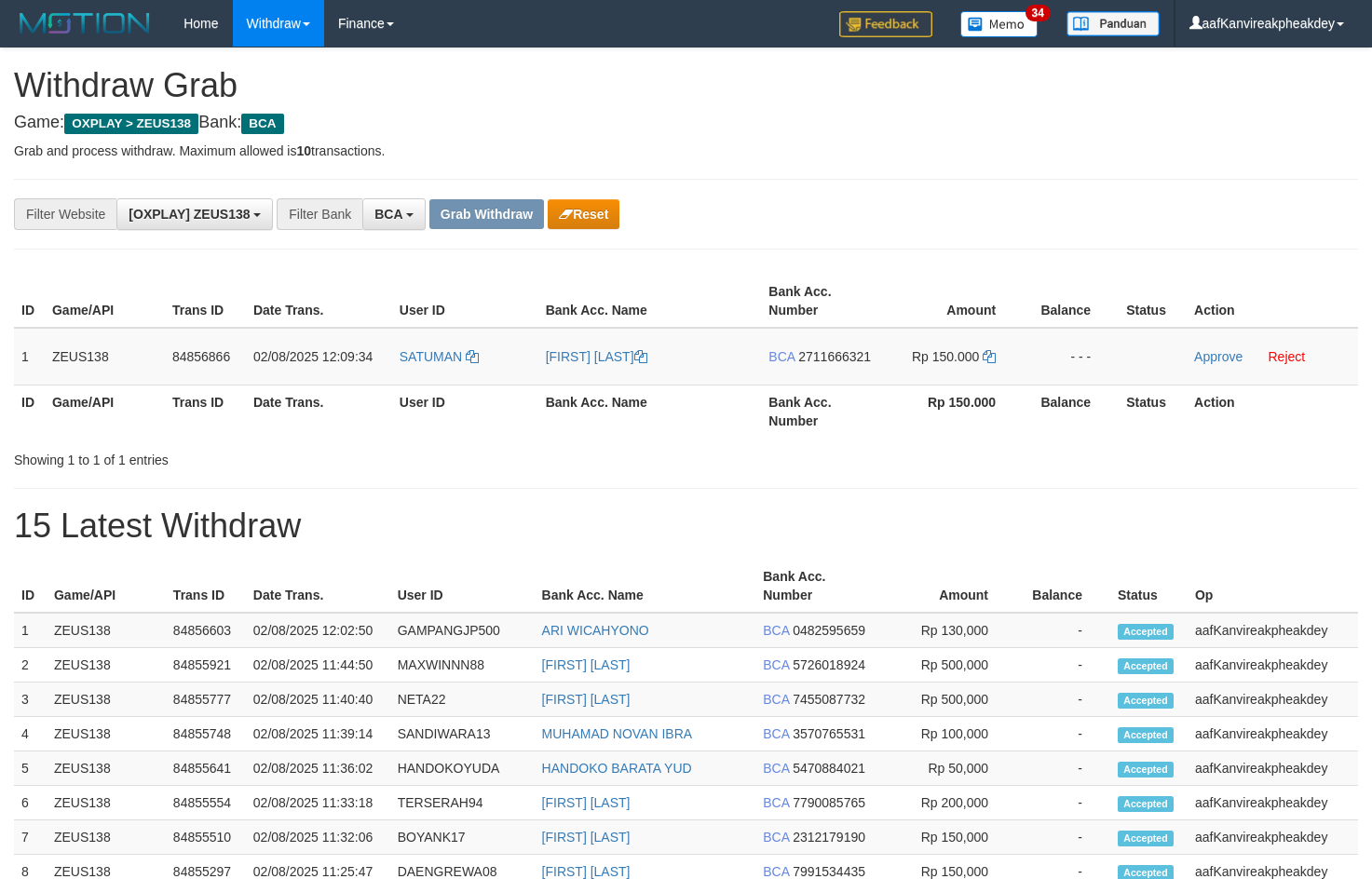 drag, startPoint x: 1099, startPoint y: 252, endPoint x: 1381, endPoint y: 293, distance: 284.96491 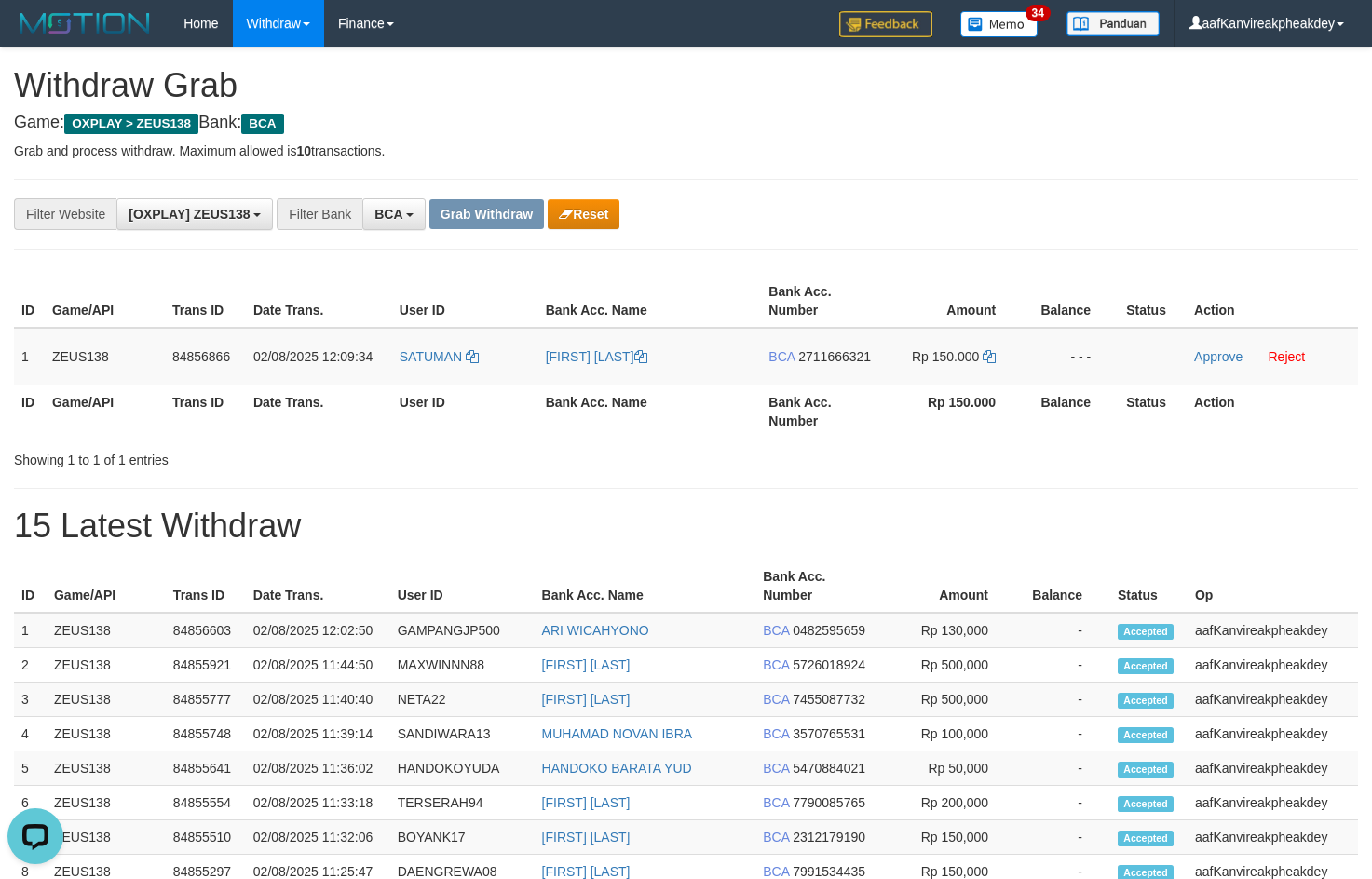 scroll, scrollTop: 0, scrollLeft: 0, axis: both 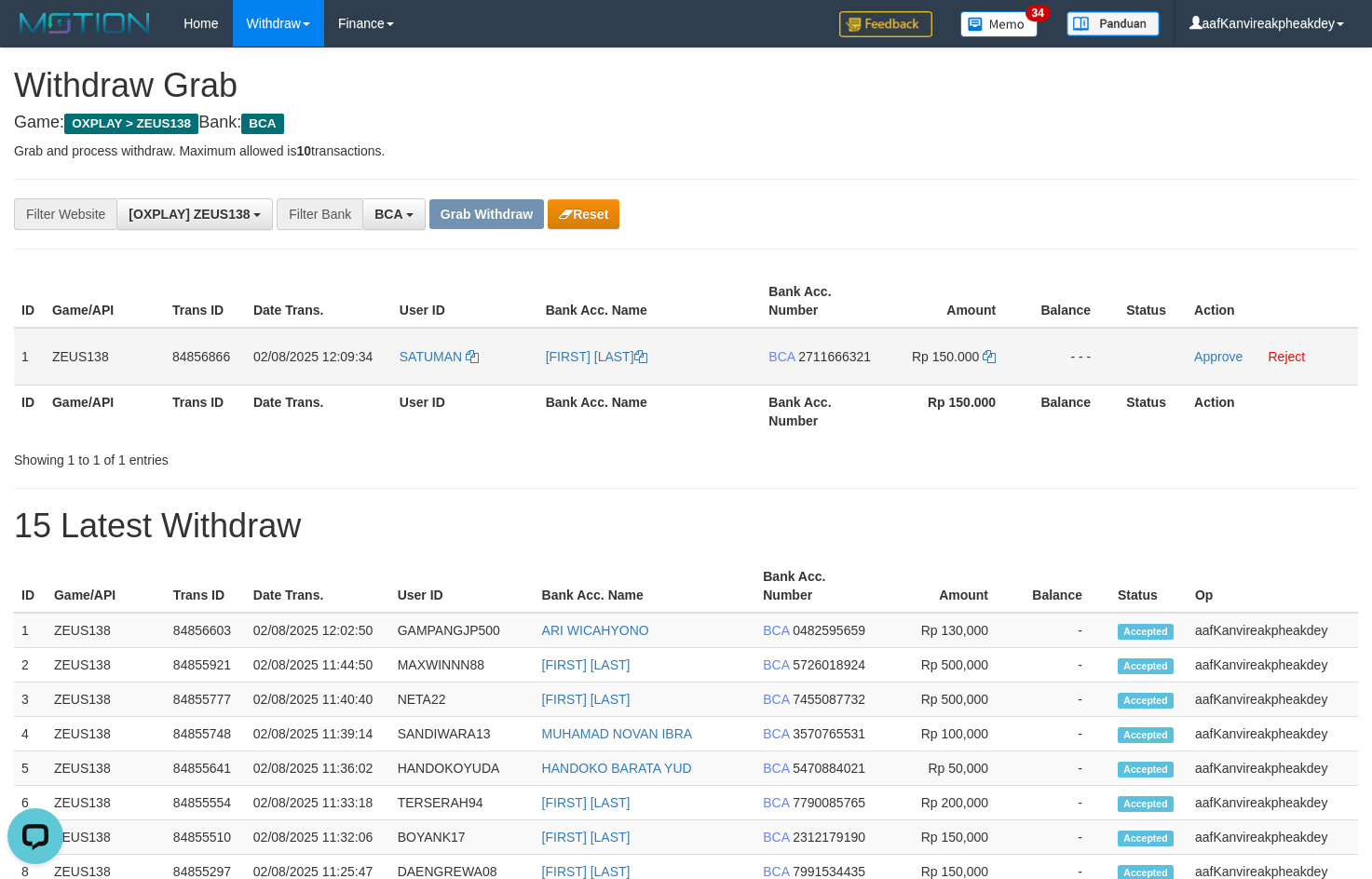 click on "2711666321" at bounding box center [835, 357] 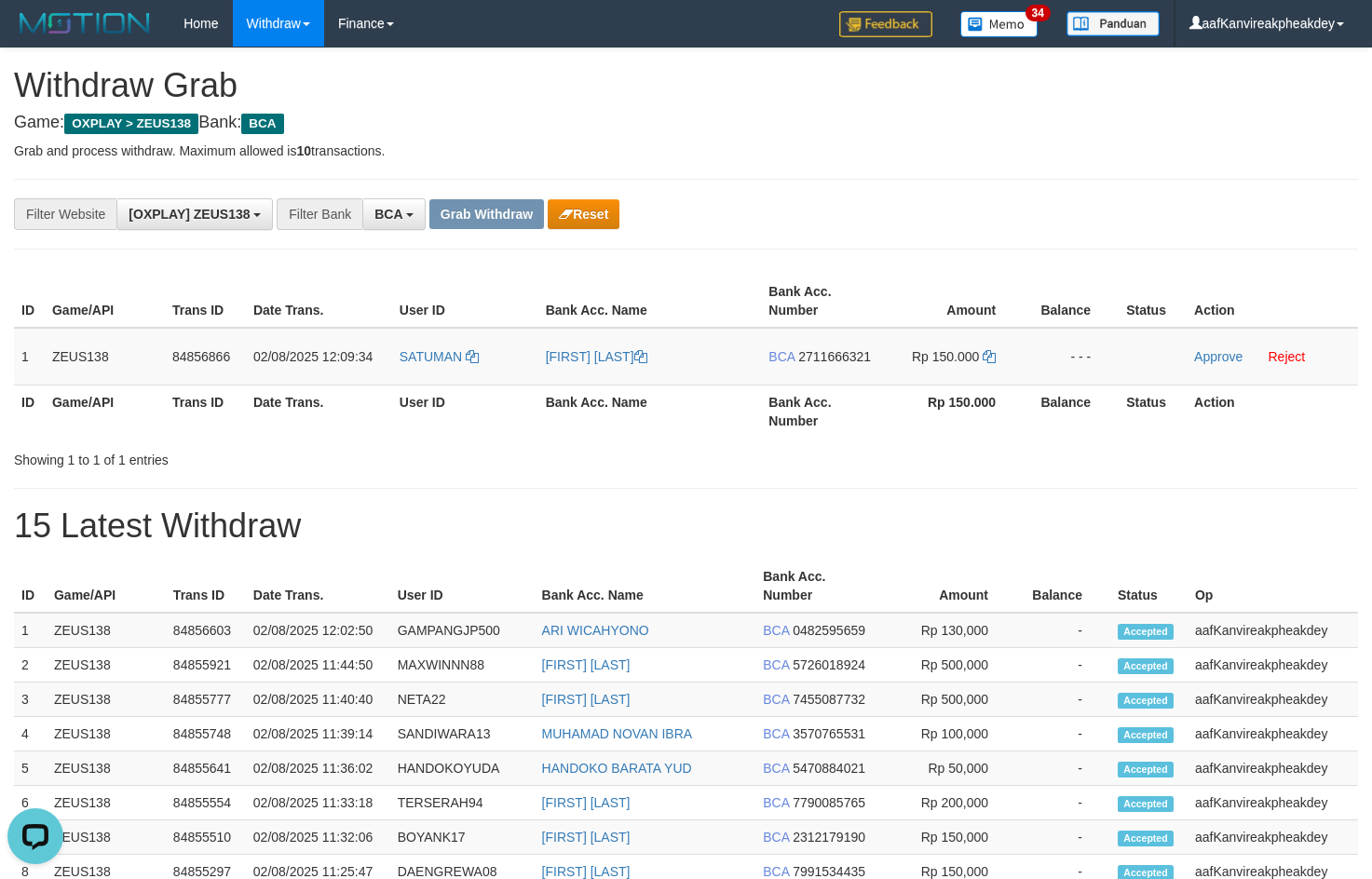 drag, startPoint x: 859, startPoint y: 356, endPoint x: 1007, endPoint y: 326, distance: 151.00993 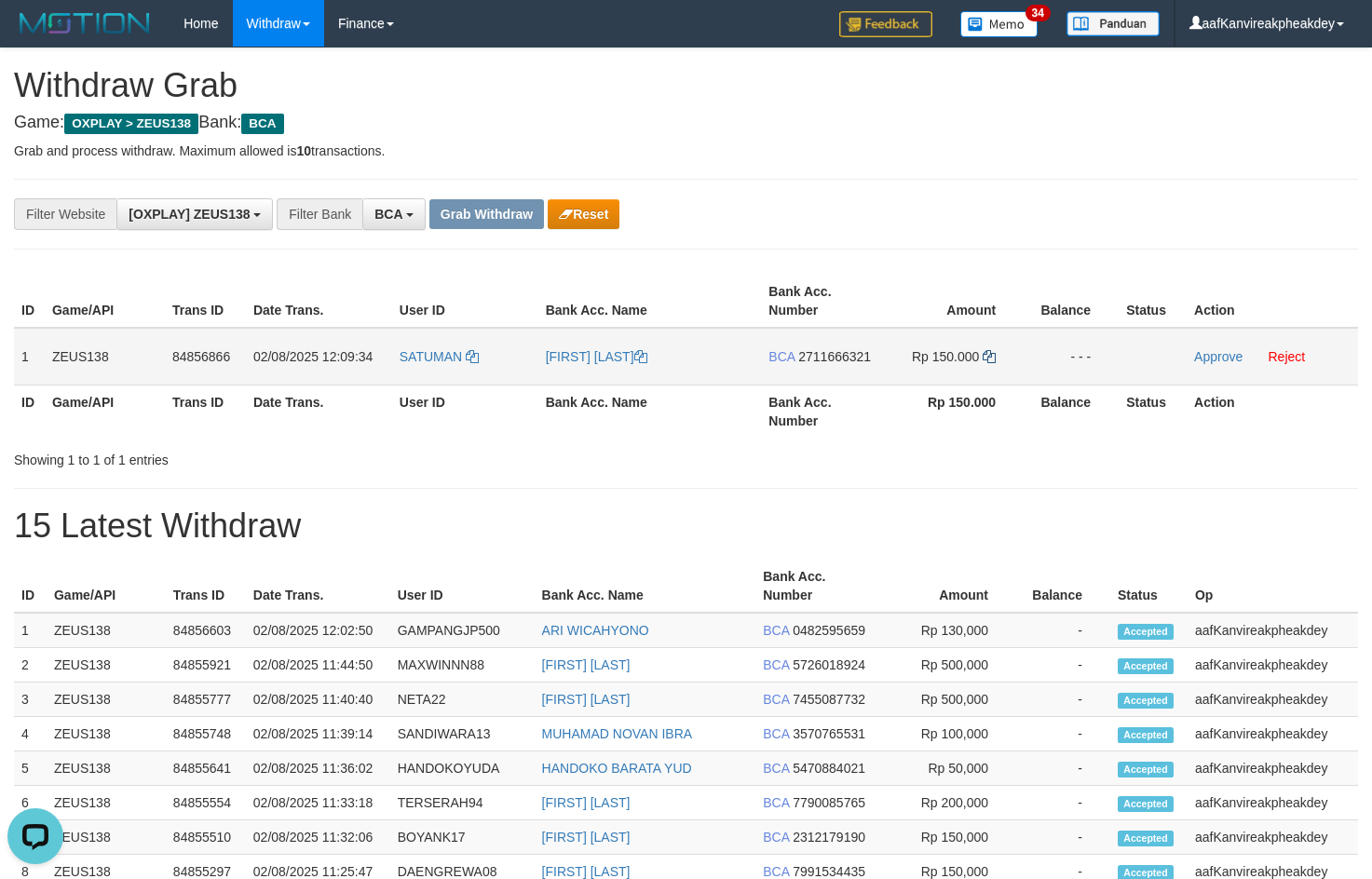 drag, startPoint x: 983, startPoint y: 364, endPoint x: 994, endPoint y: 356, distance: 14 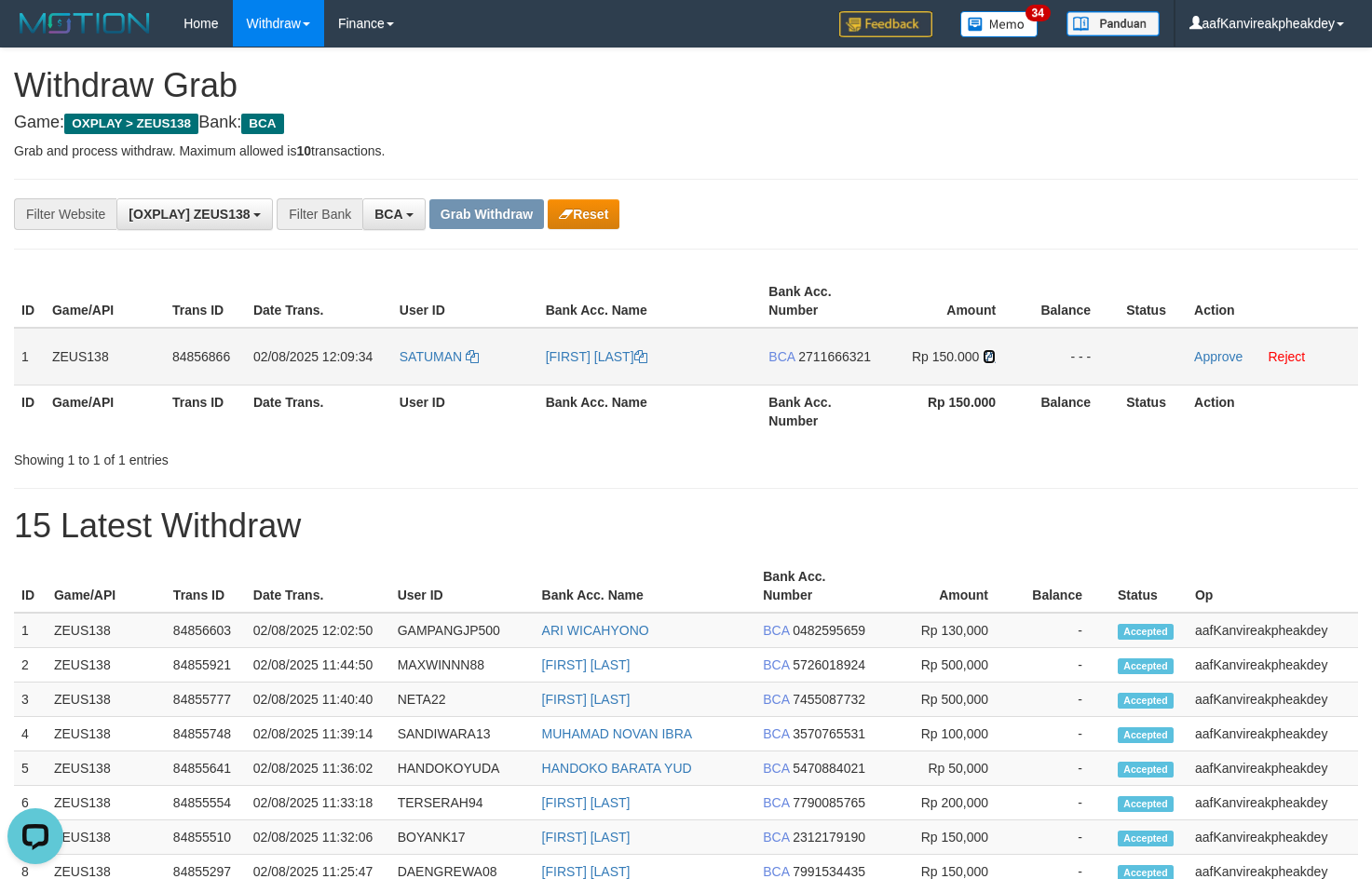 click at bounding box center [989, 357] 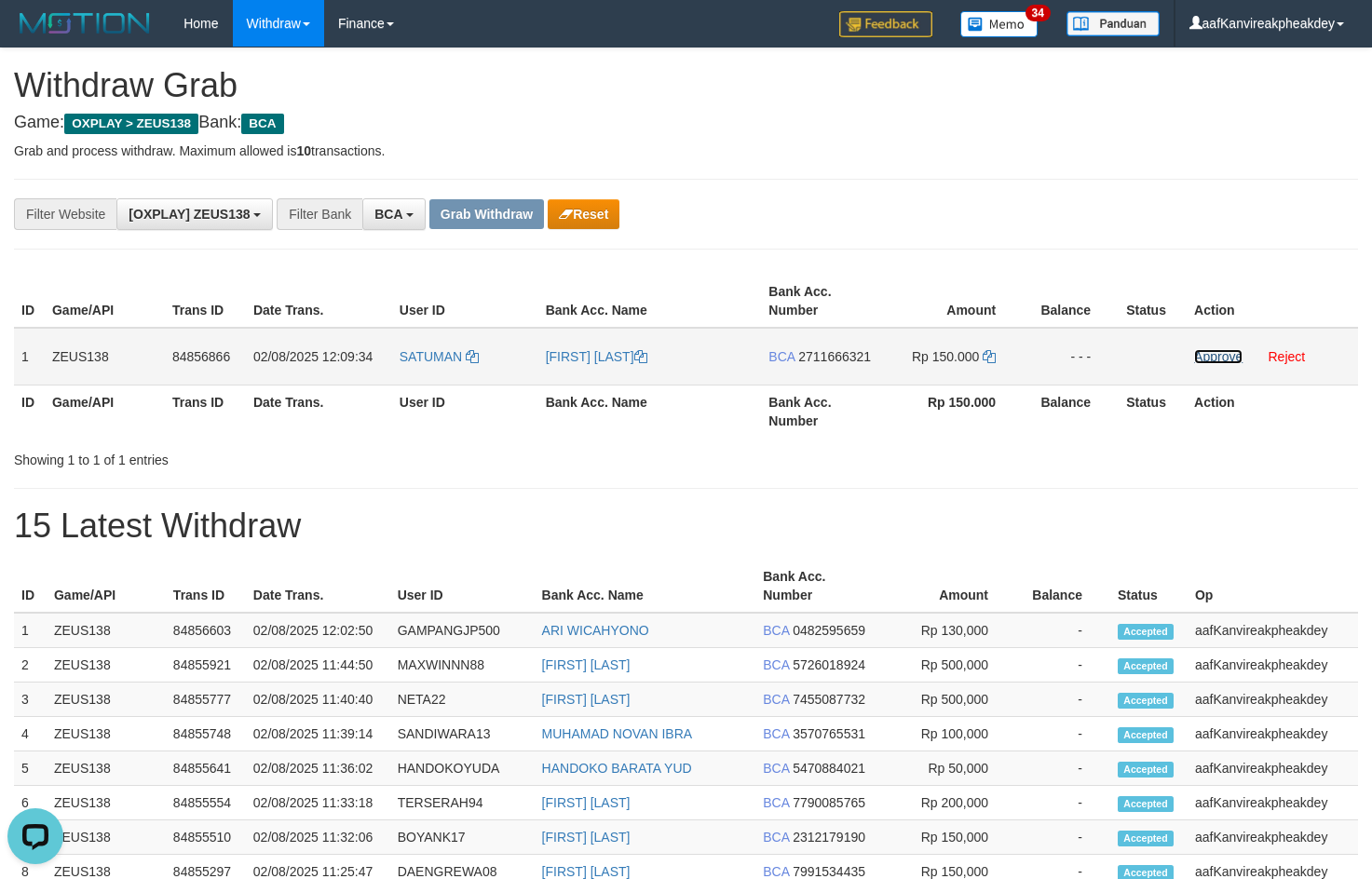 click on "Approve" at bounding box center (1218, 357) 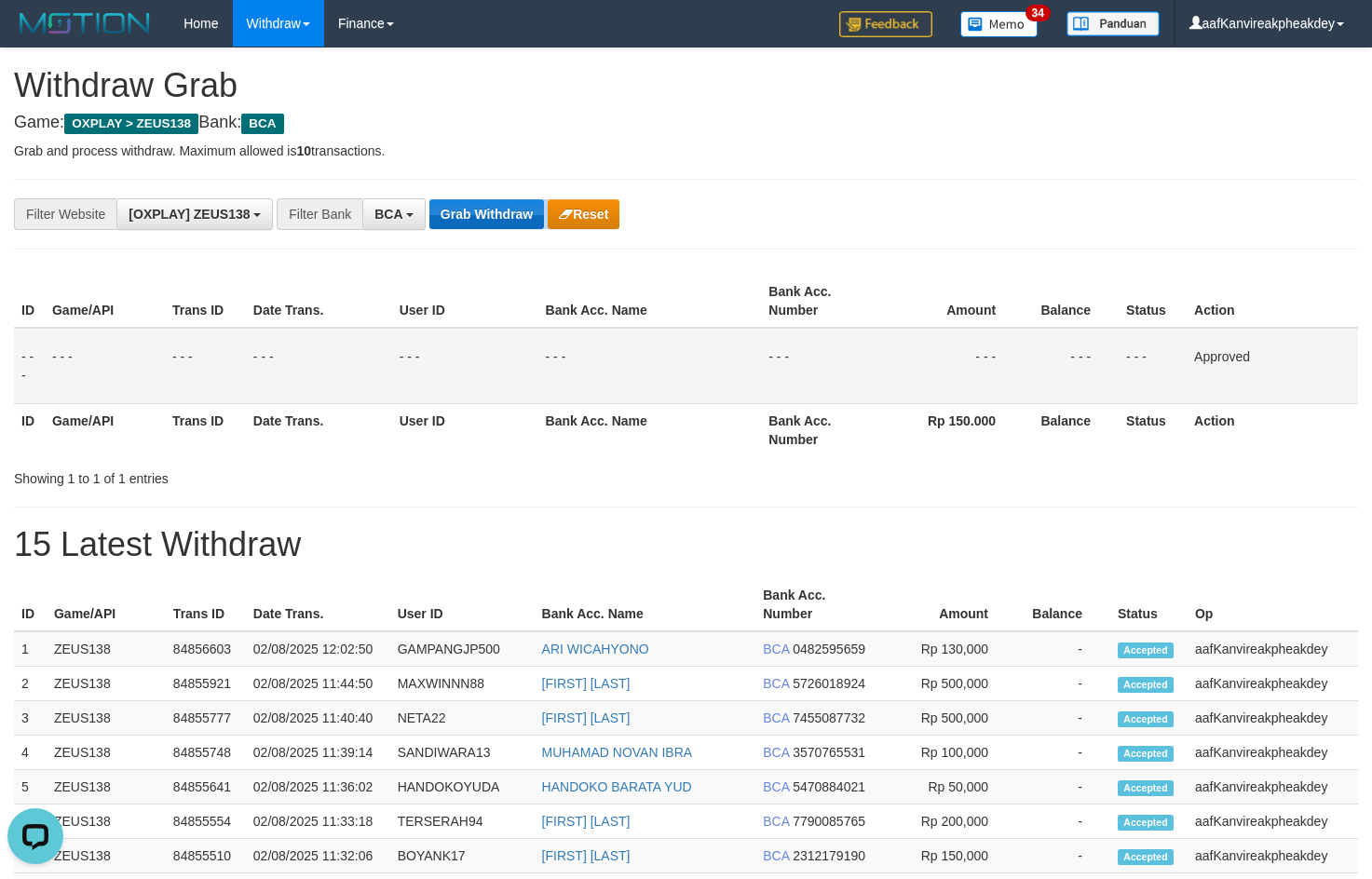 click on "**********" at bounding box center [572, 214] 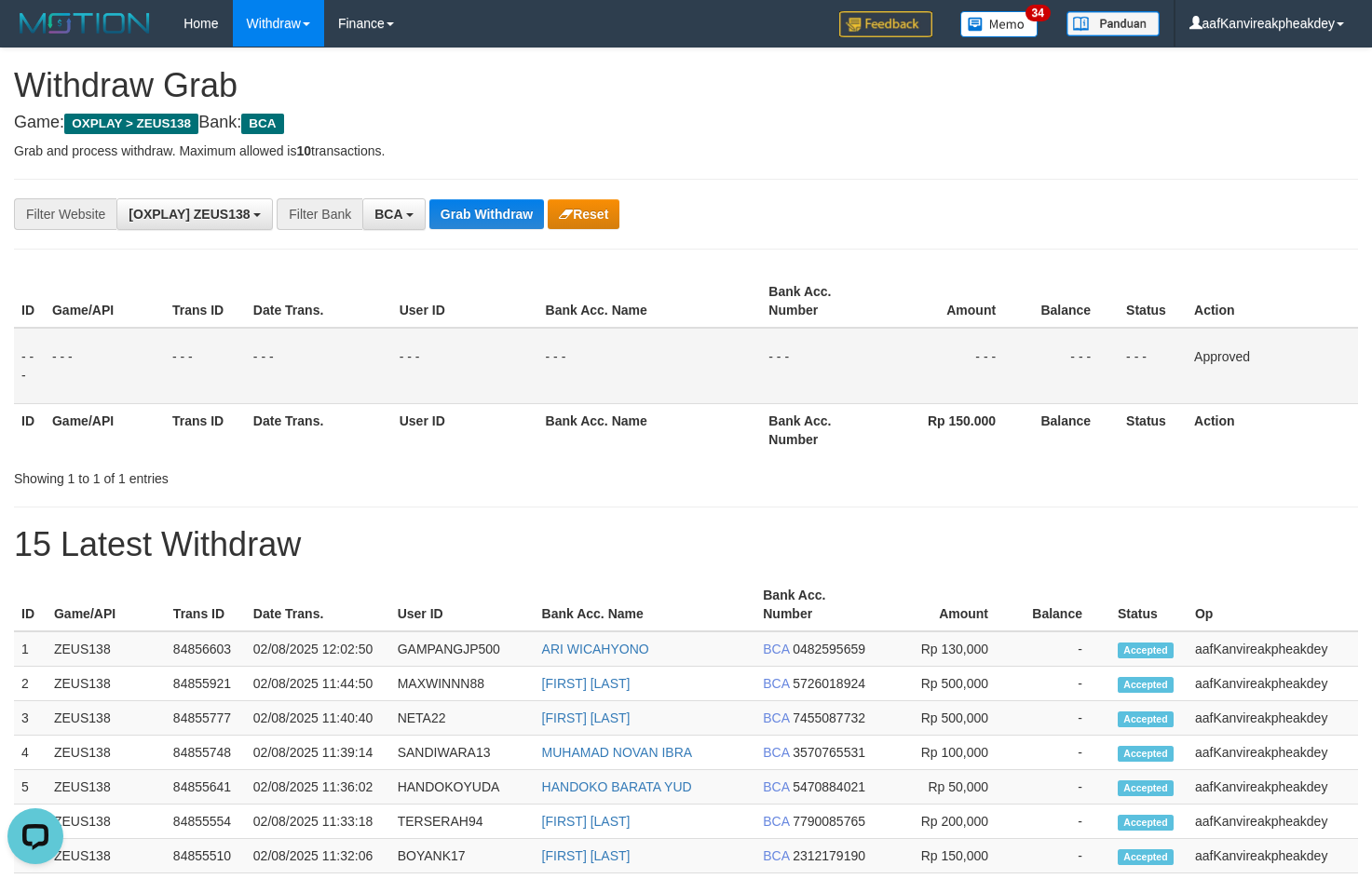 click on "**********" at bounding box center (686, 214) 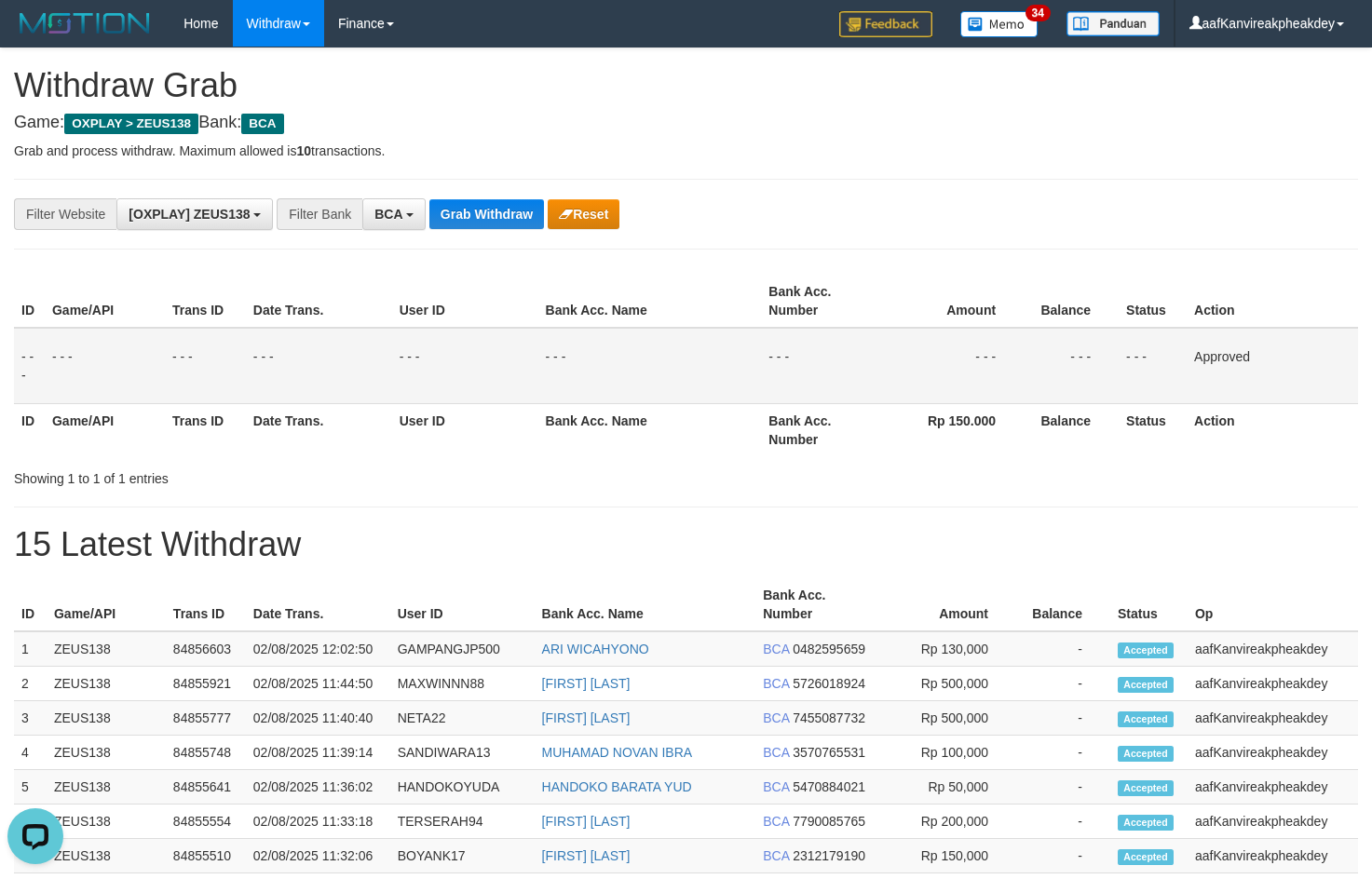 drag, startPoint x: 451, startPoint y: 250, endPoint x: 461, endPoint y: 237, distance: 16.401219 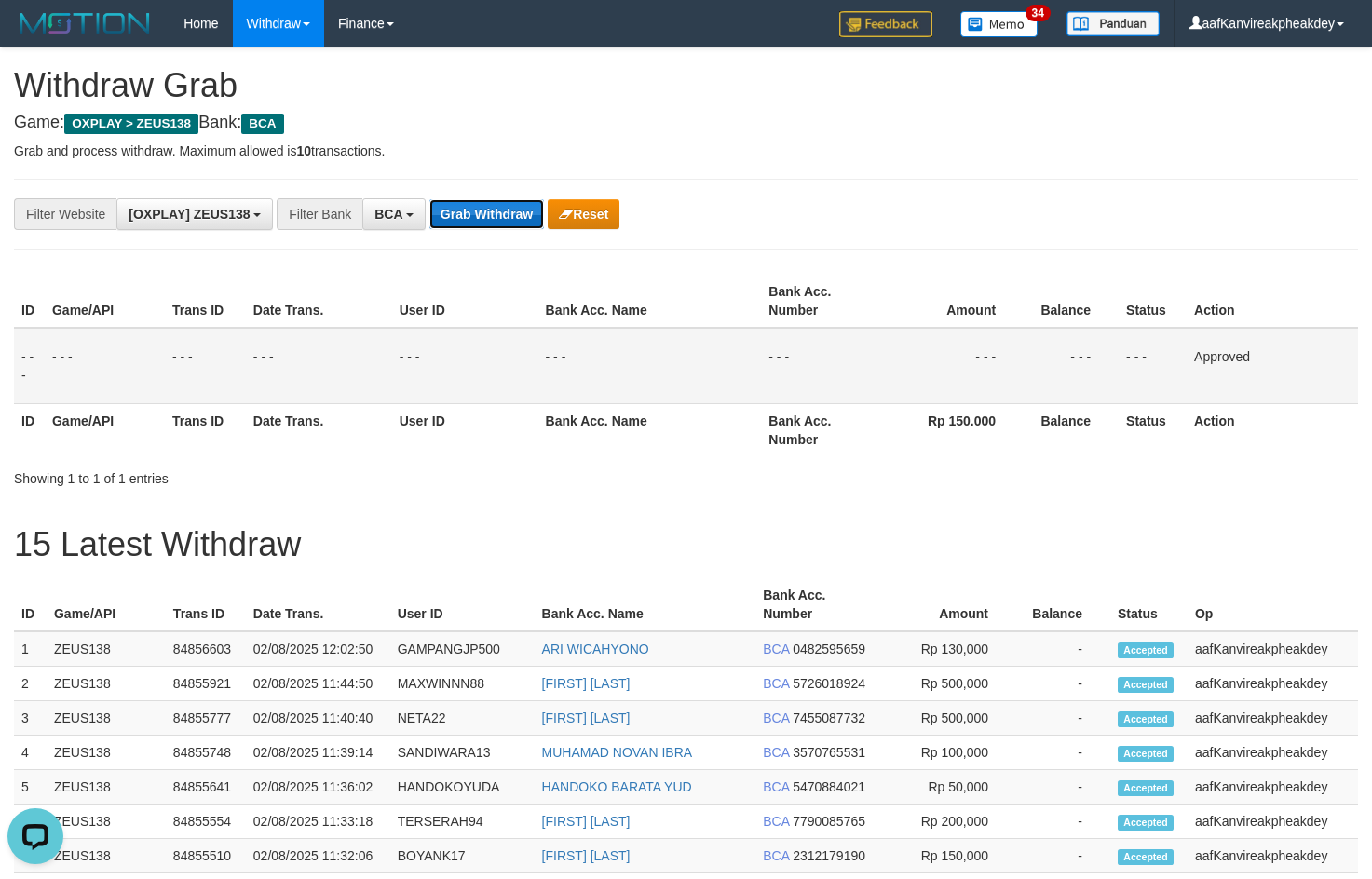 click on "Grab Withdraw" at bounding box center [486, 214] 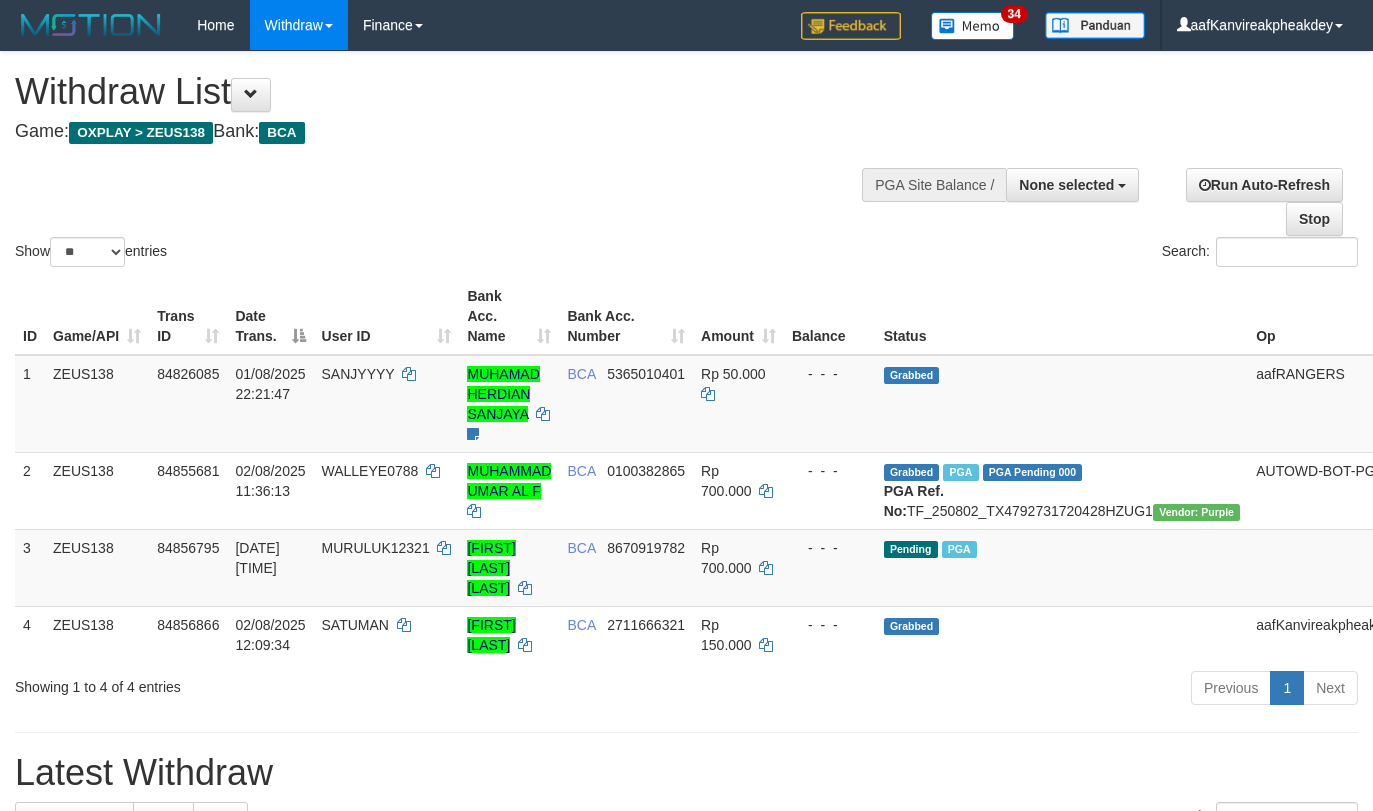 select 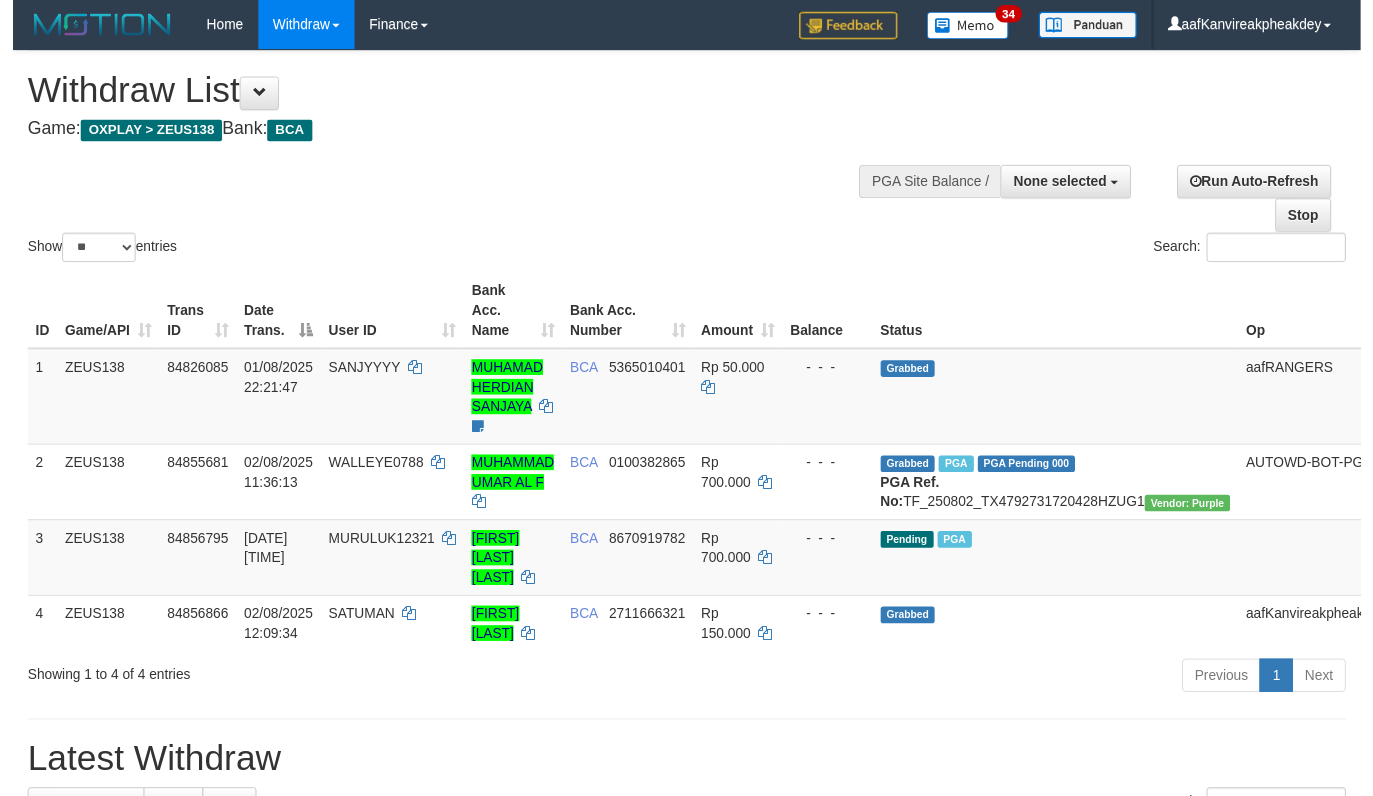 scroll, scrollTop: 190, scrollLeft: 0, axis: vertical 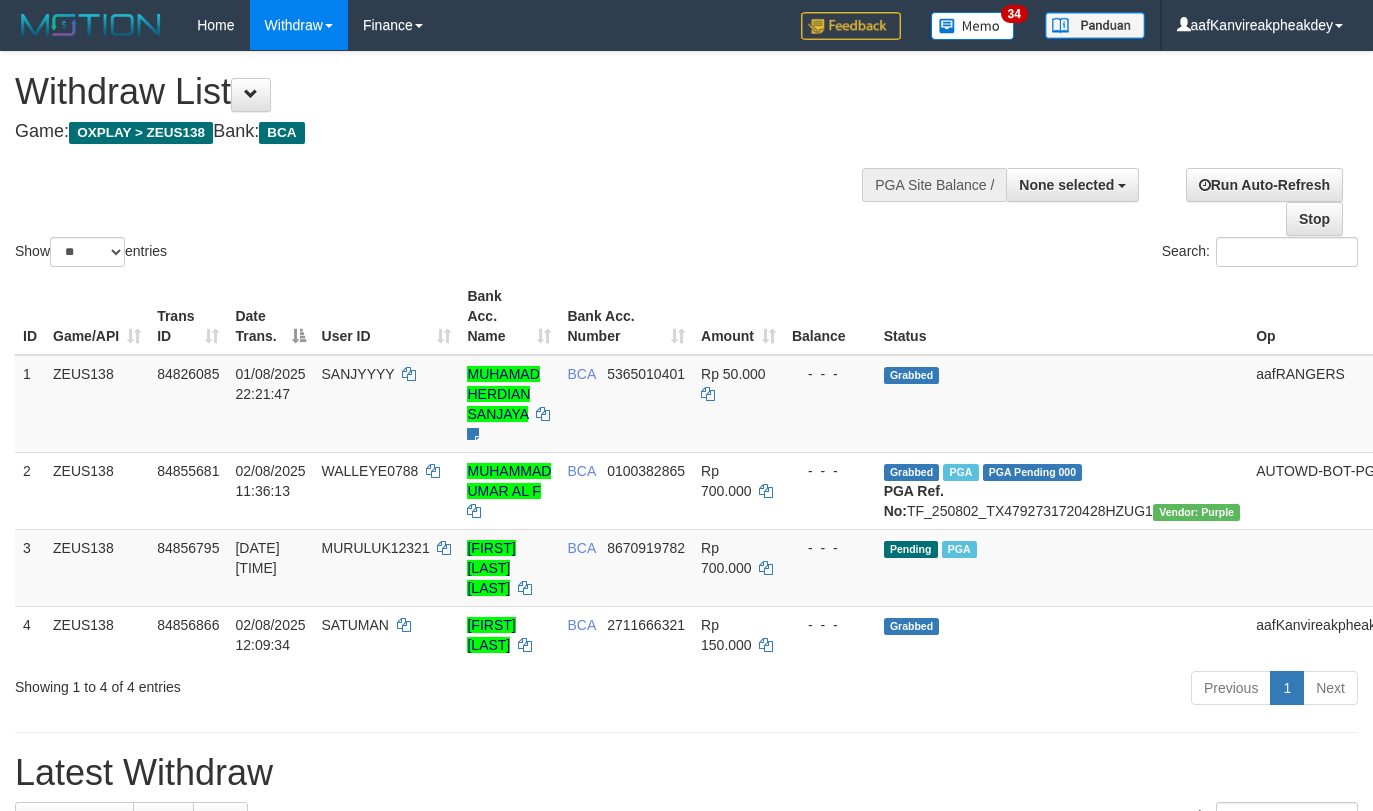 select 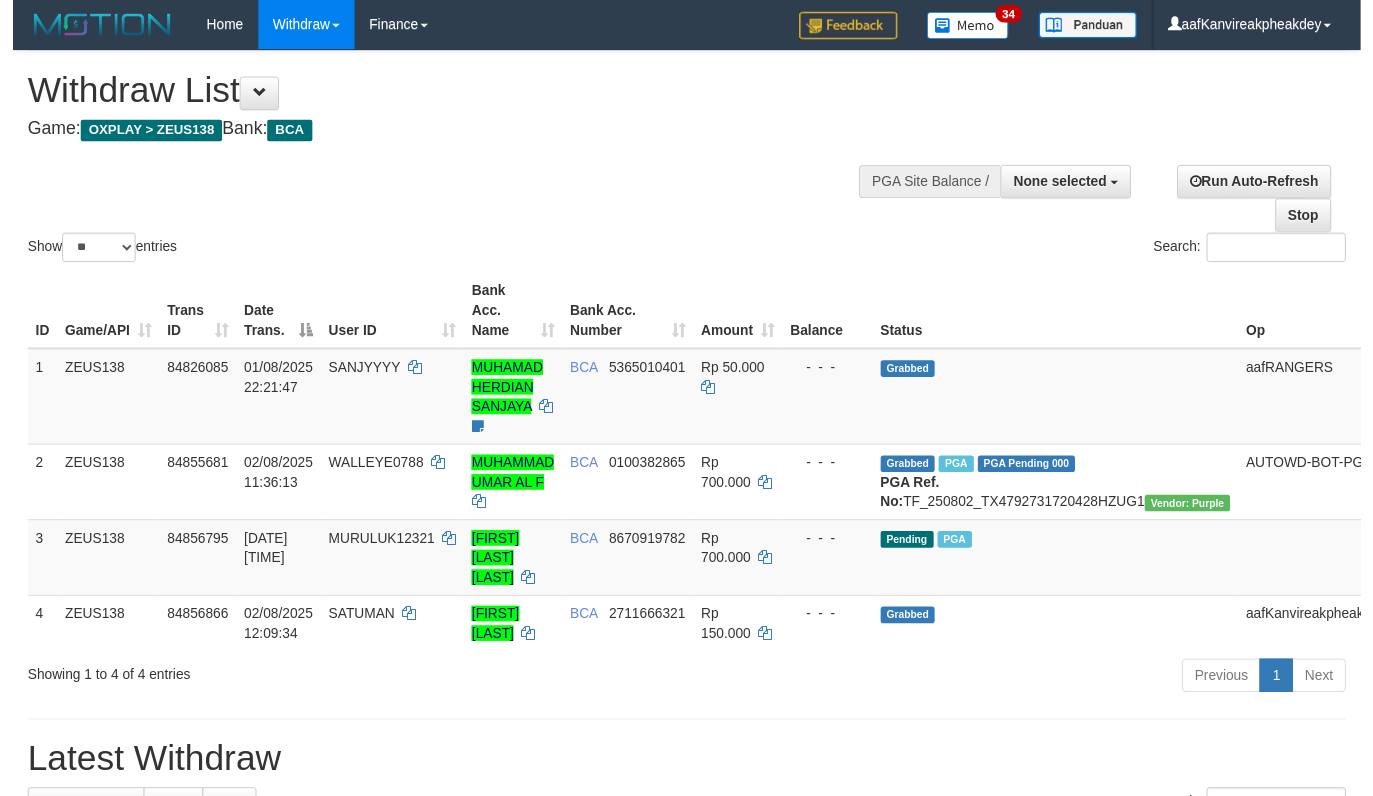 scroll, scrollTop: 190, scrollLeft: 0, axis: vertical 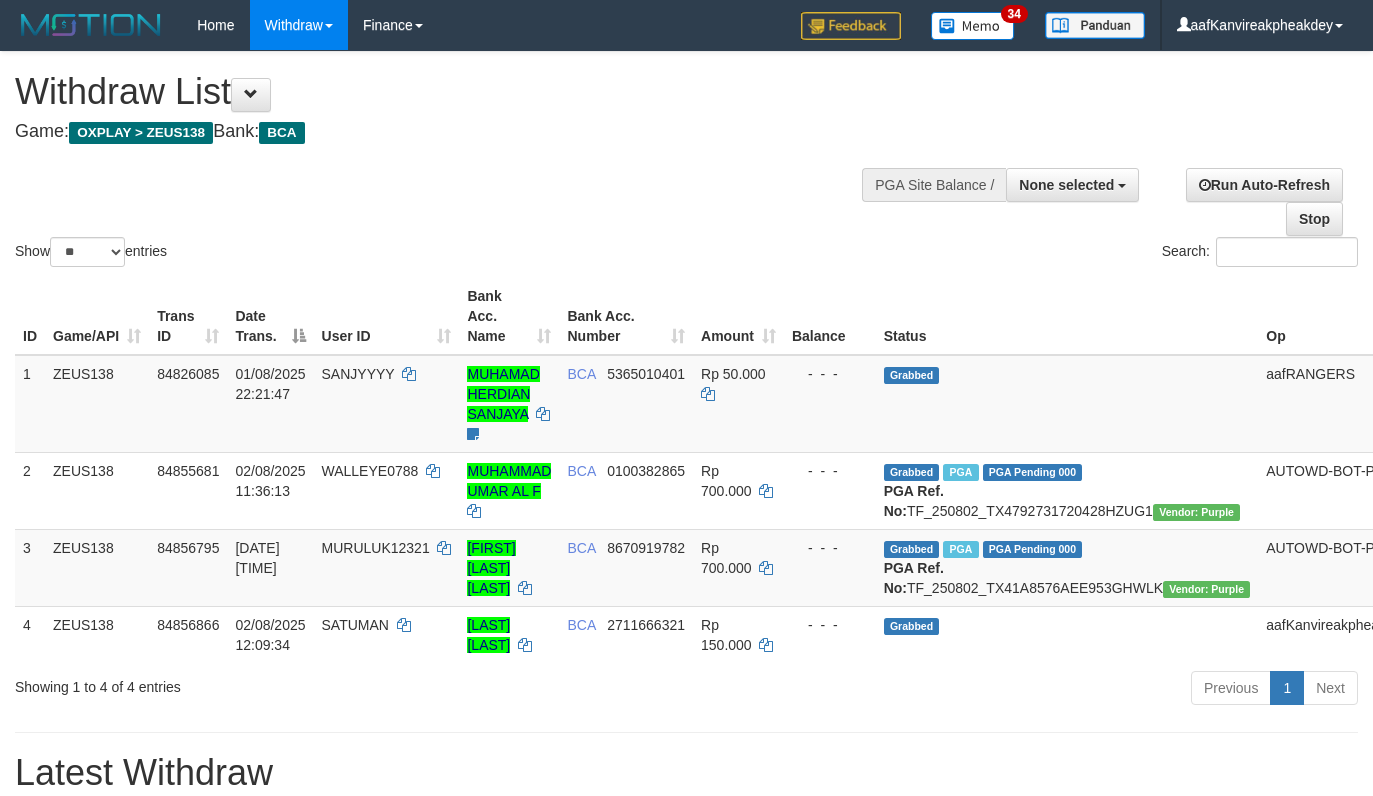 select 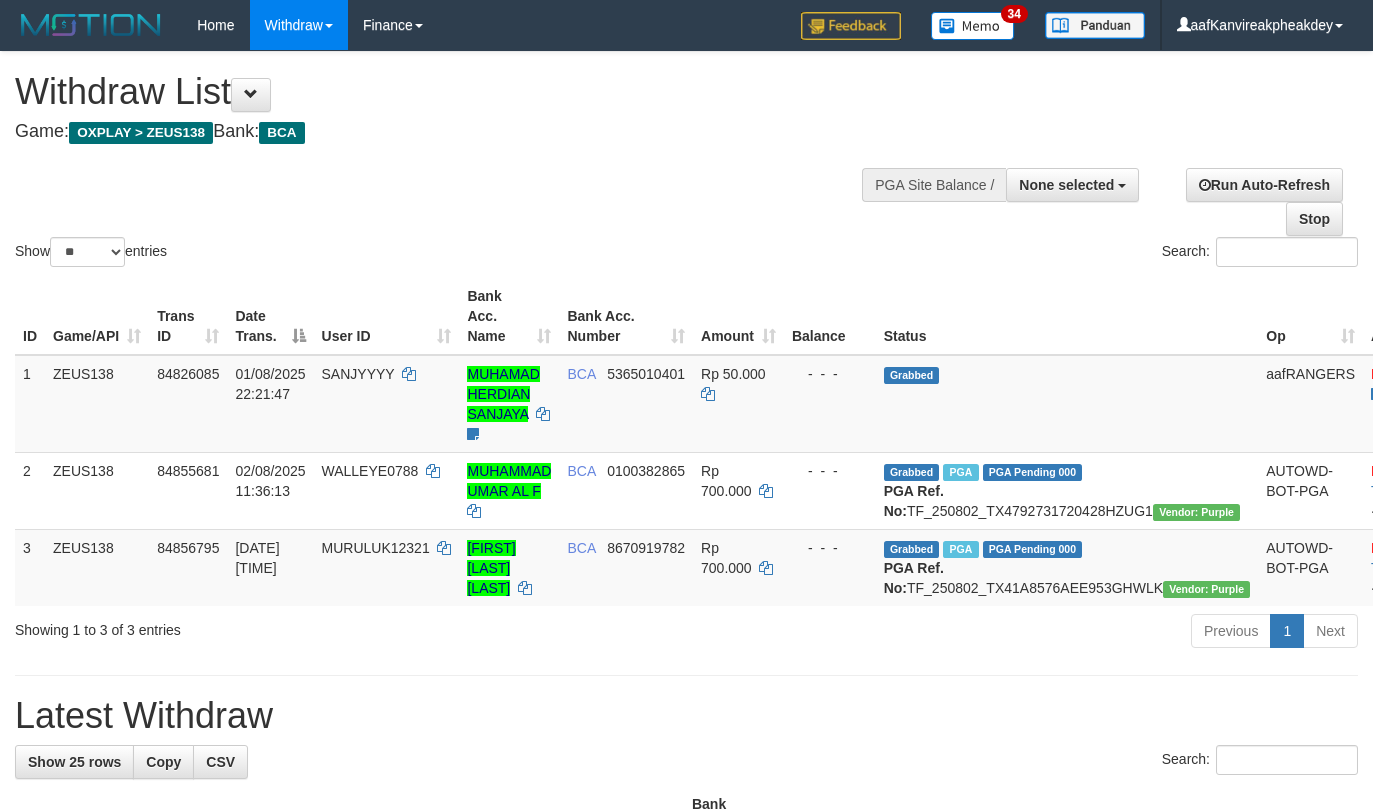 select 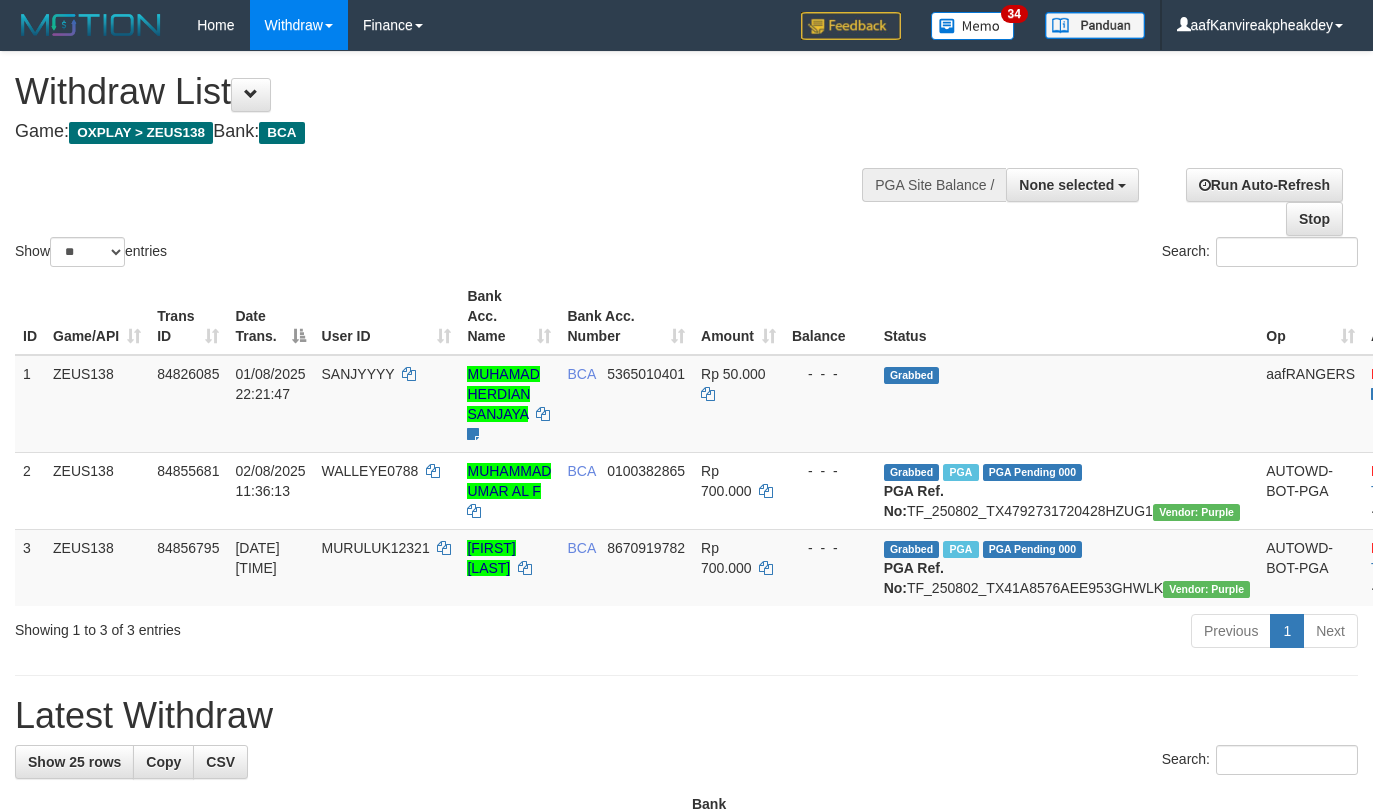 select 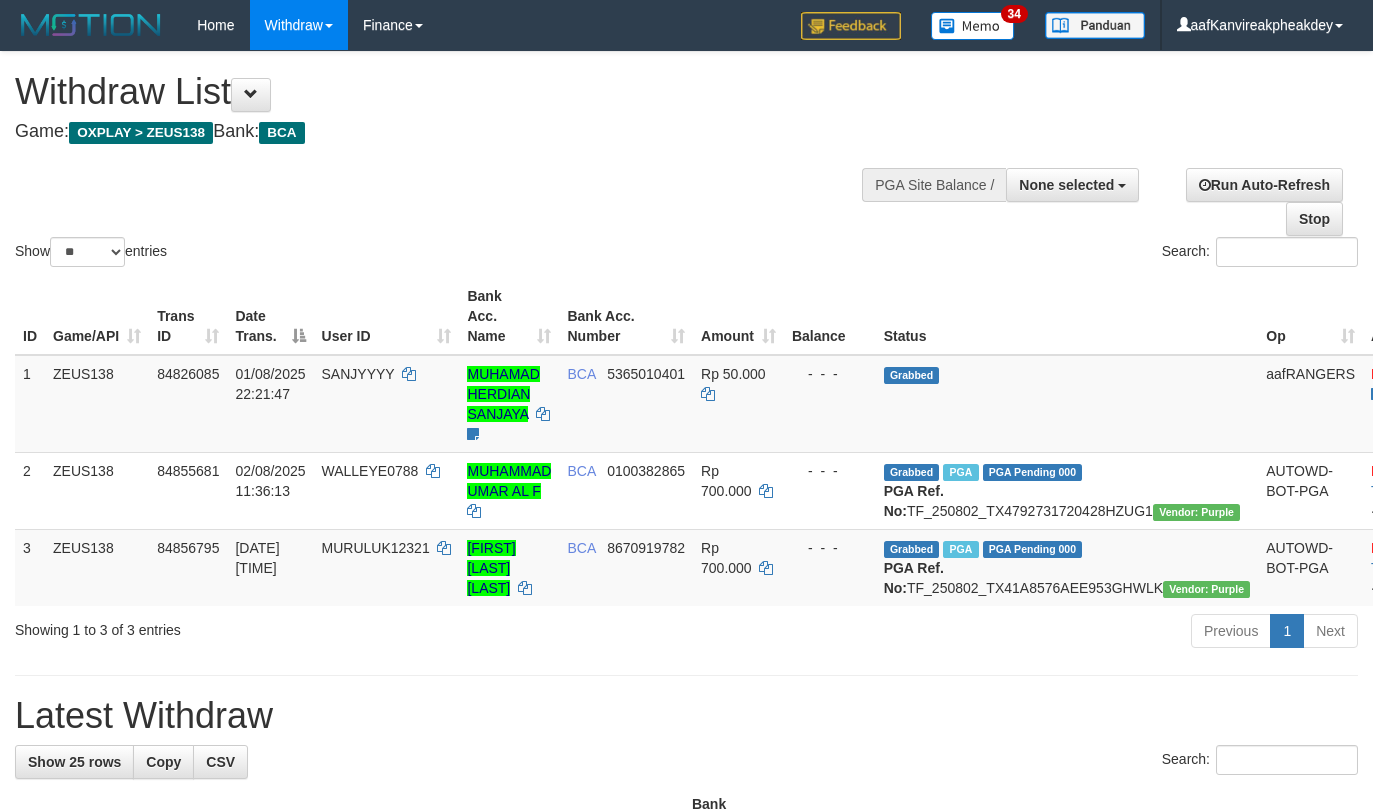 select 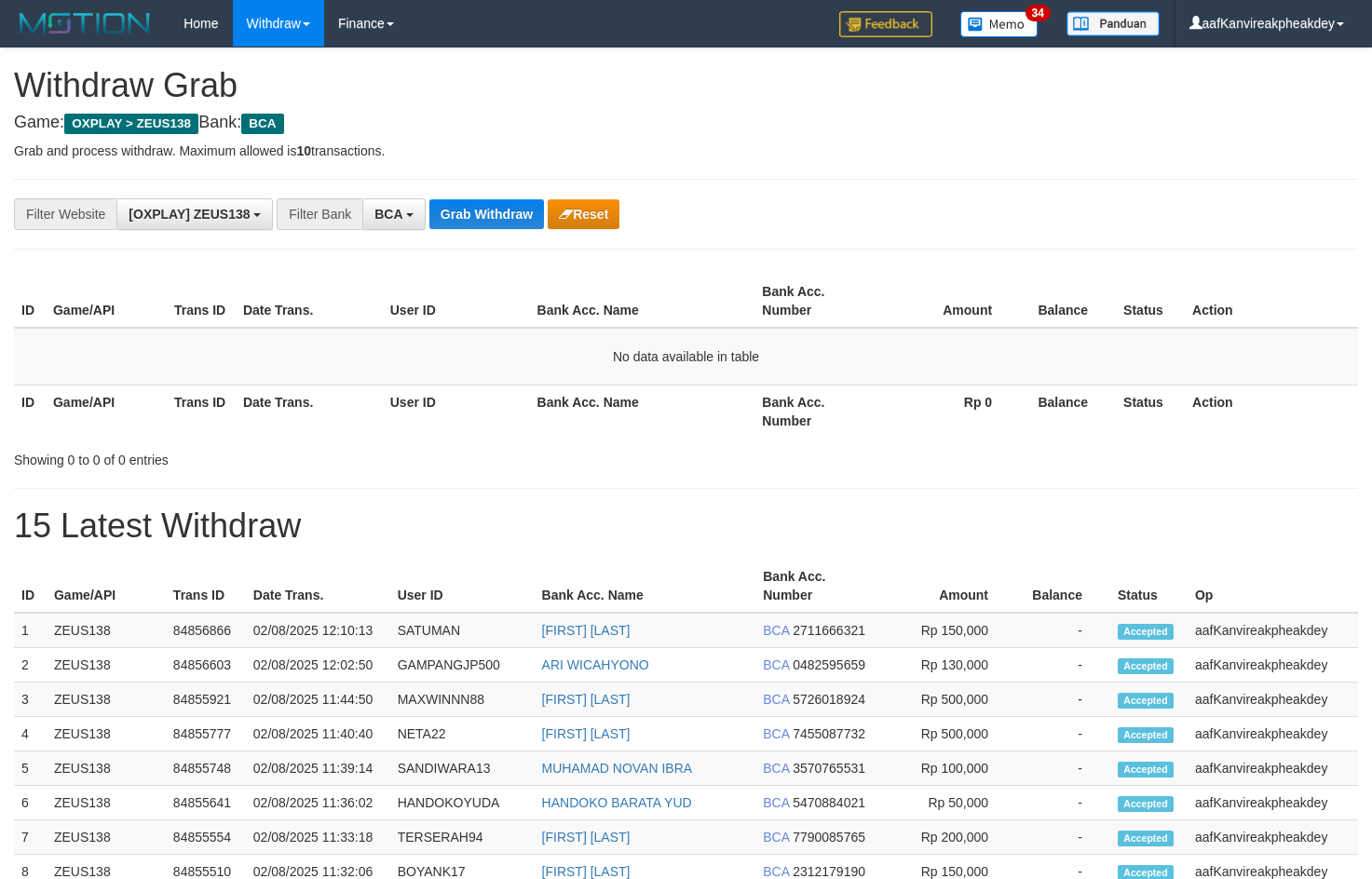 scroll, scrollTop: 0, scrollLeft: 0, axis: both 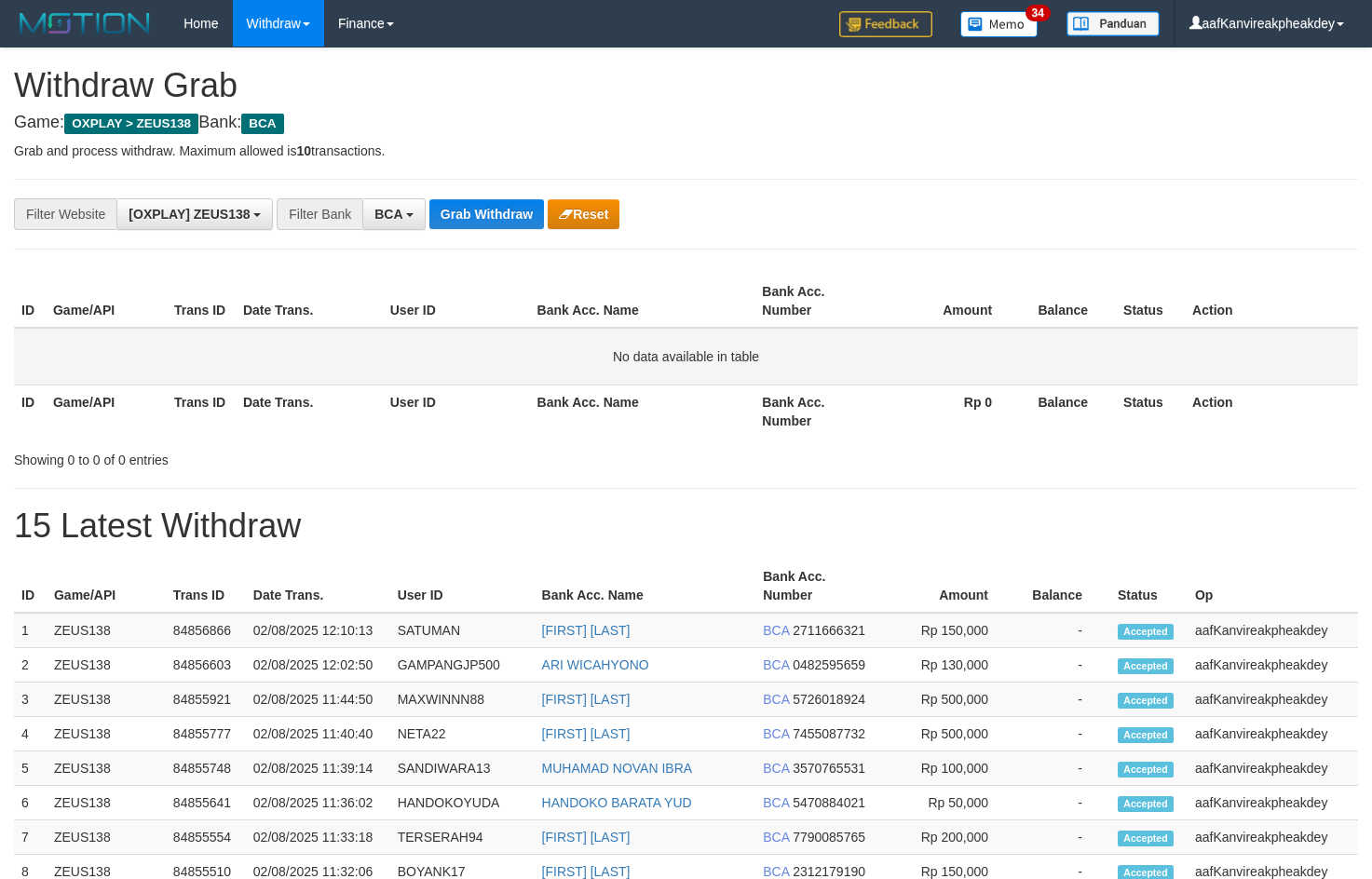 click on "No data available in table" at bounding box center (686, 357) 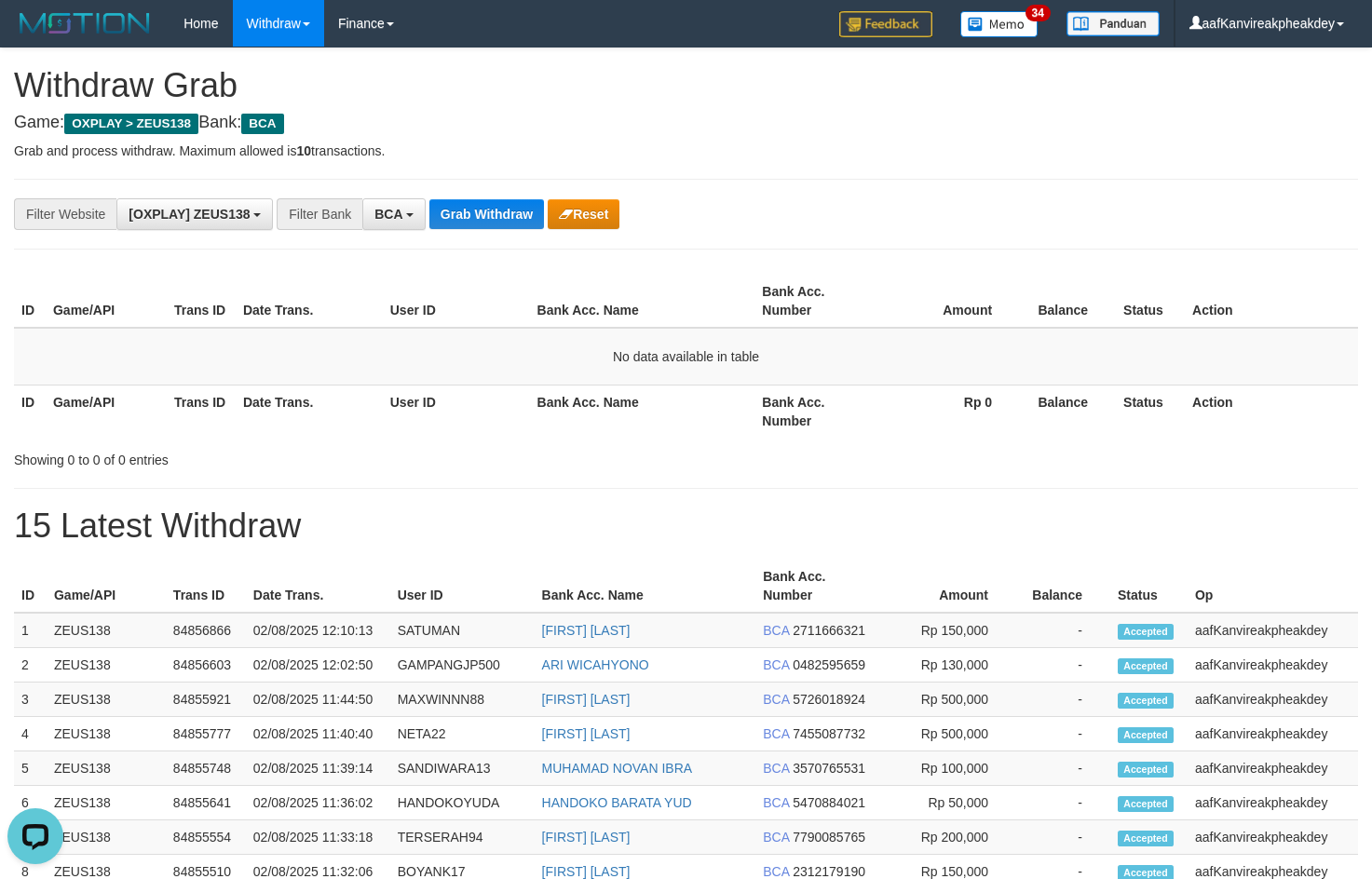 scroll, scrollTop: 0, scrollLeft: 0, axis: both 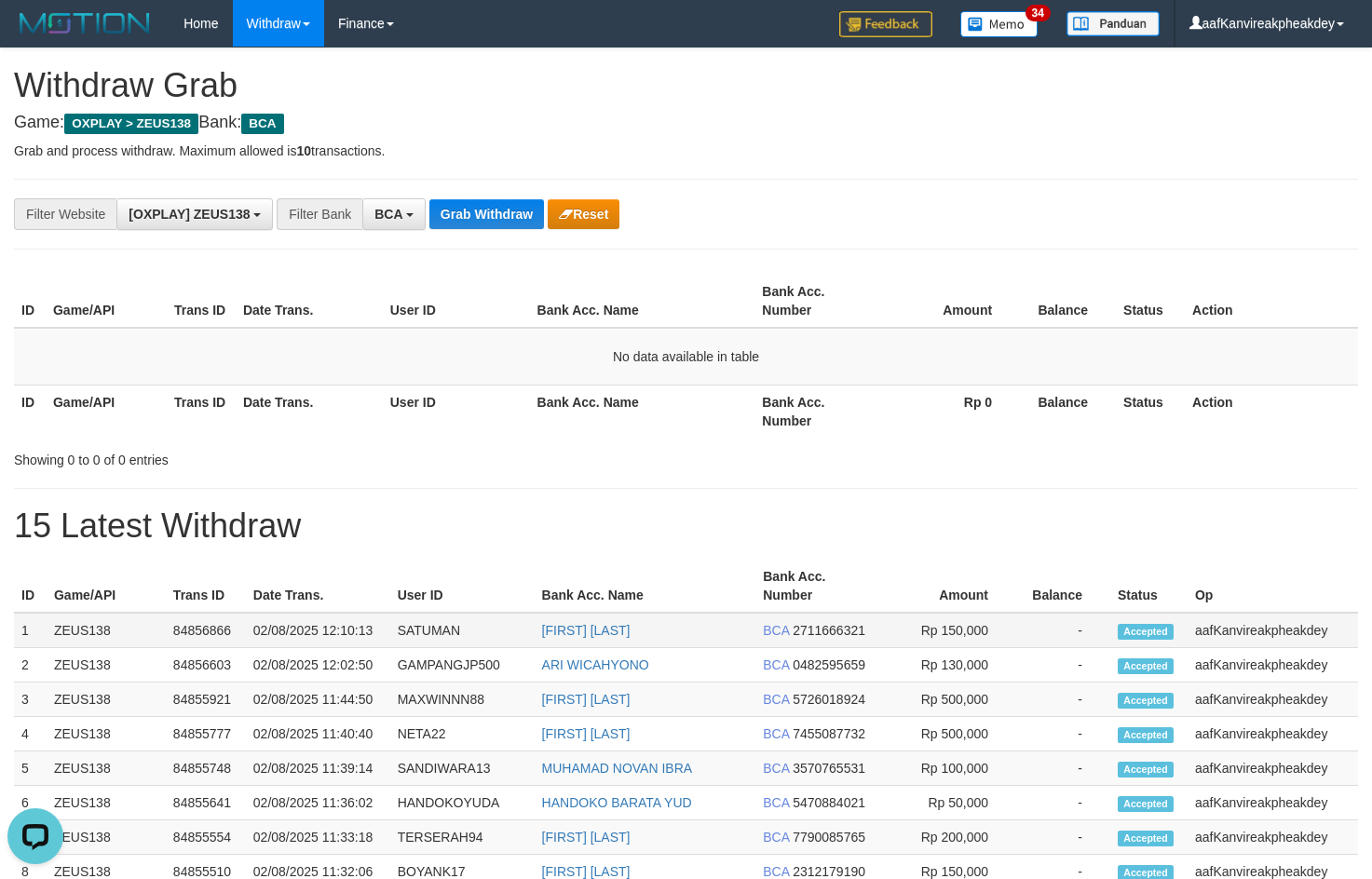click on "[FIRST] [LAST]" at bounding box center [645, 630] 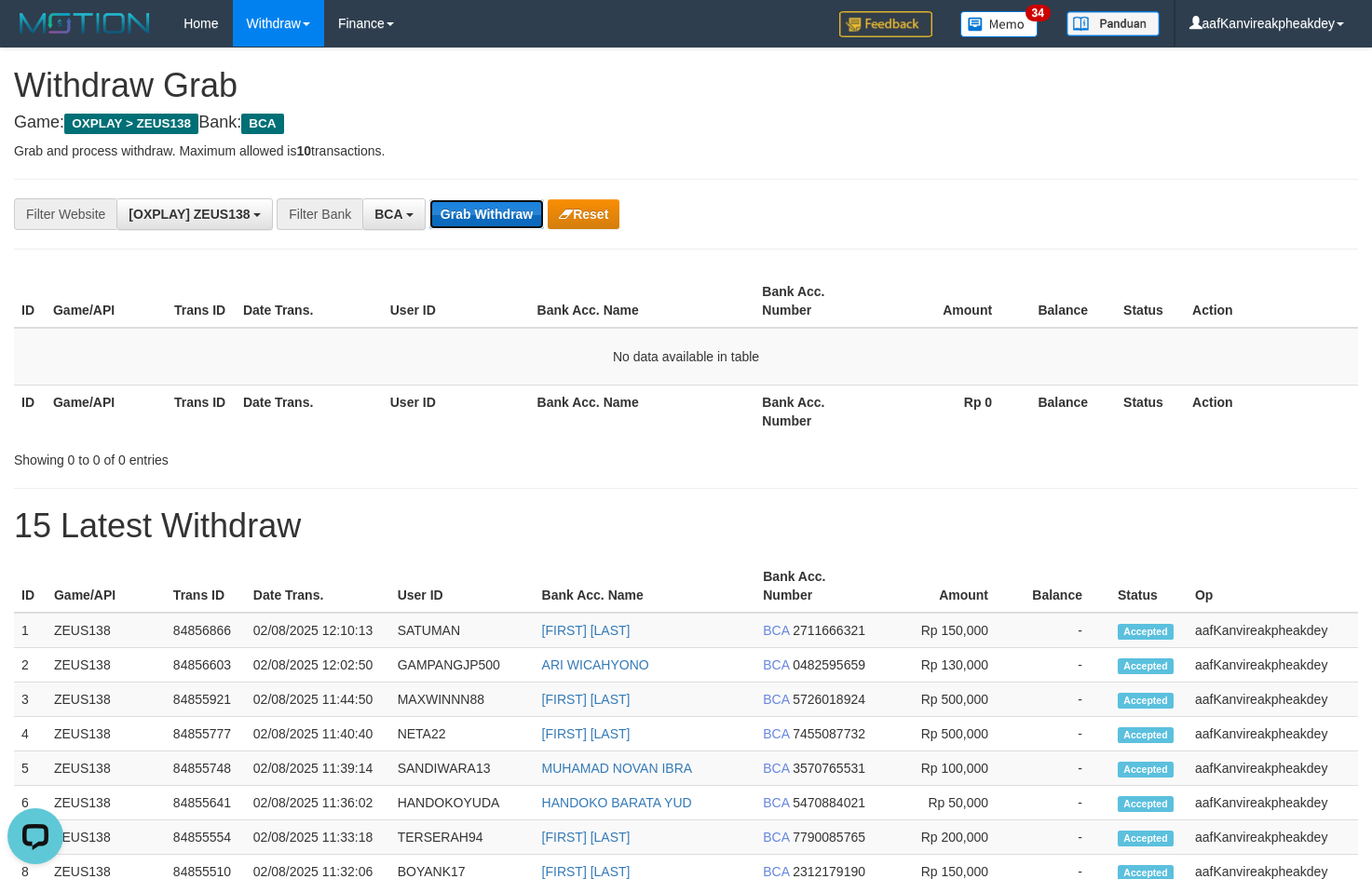 click on "Grab Withdraw" at bounding box center (486, 214) 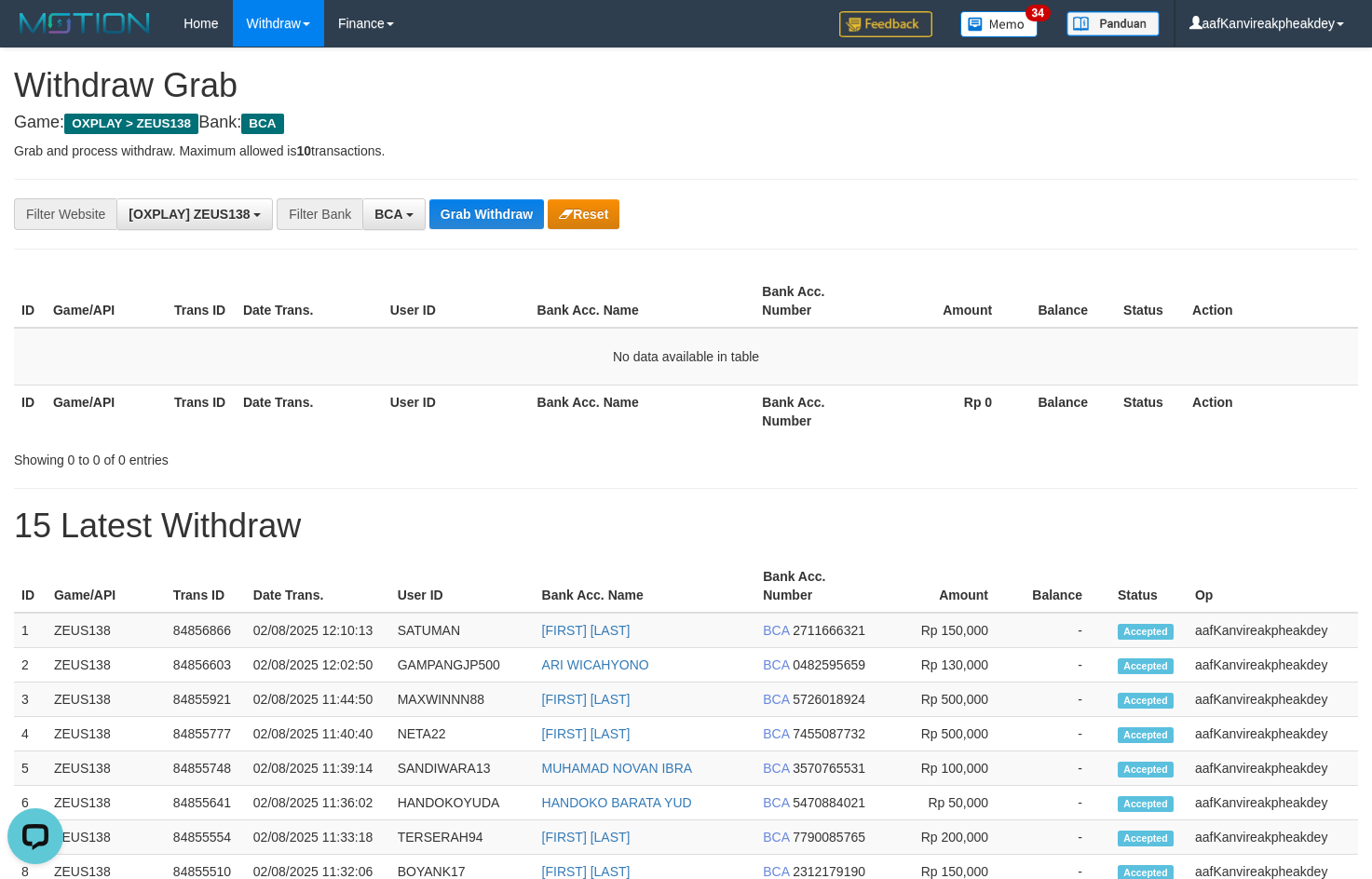 click on "**********" at bounding box center [686, 214] 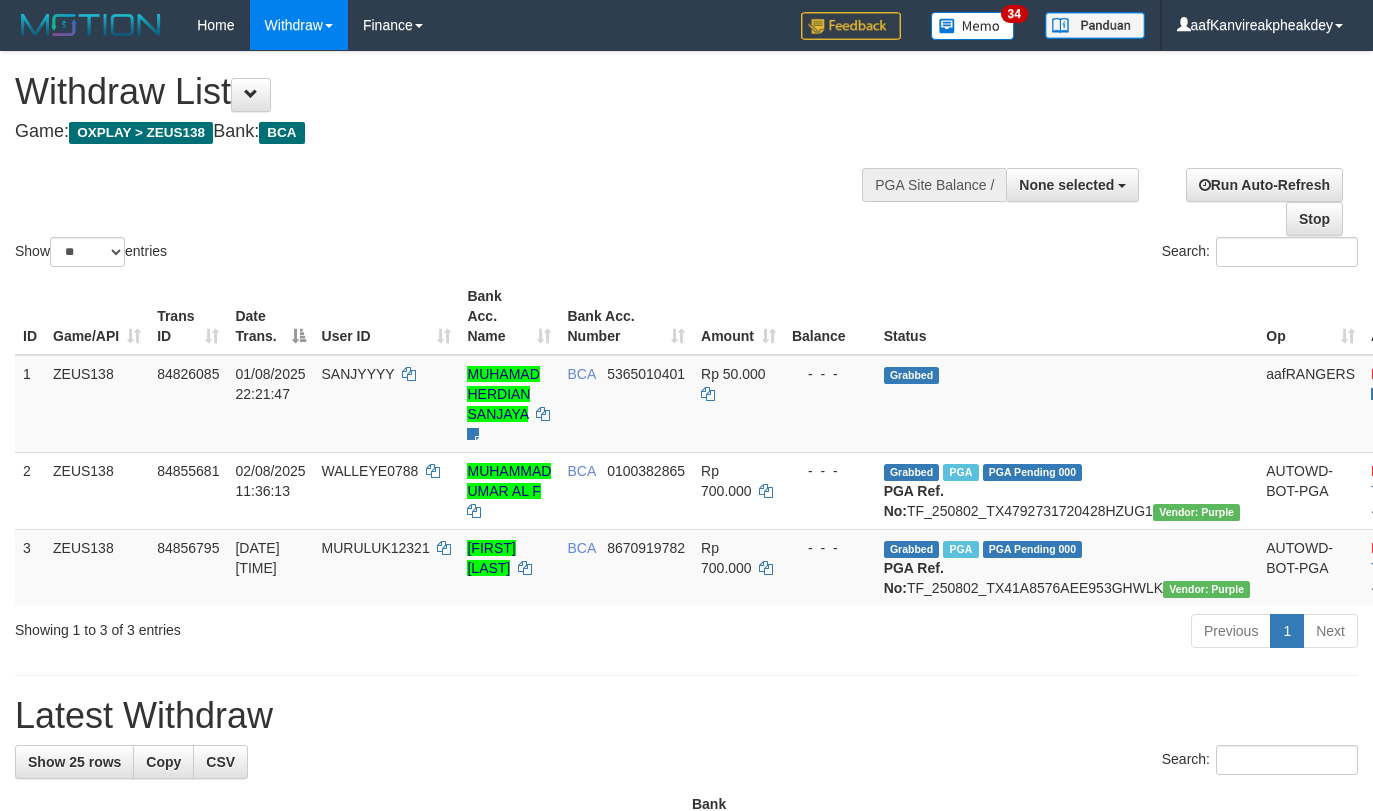 select 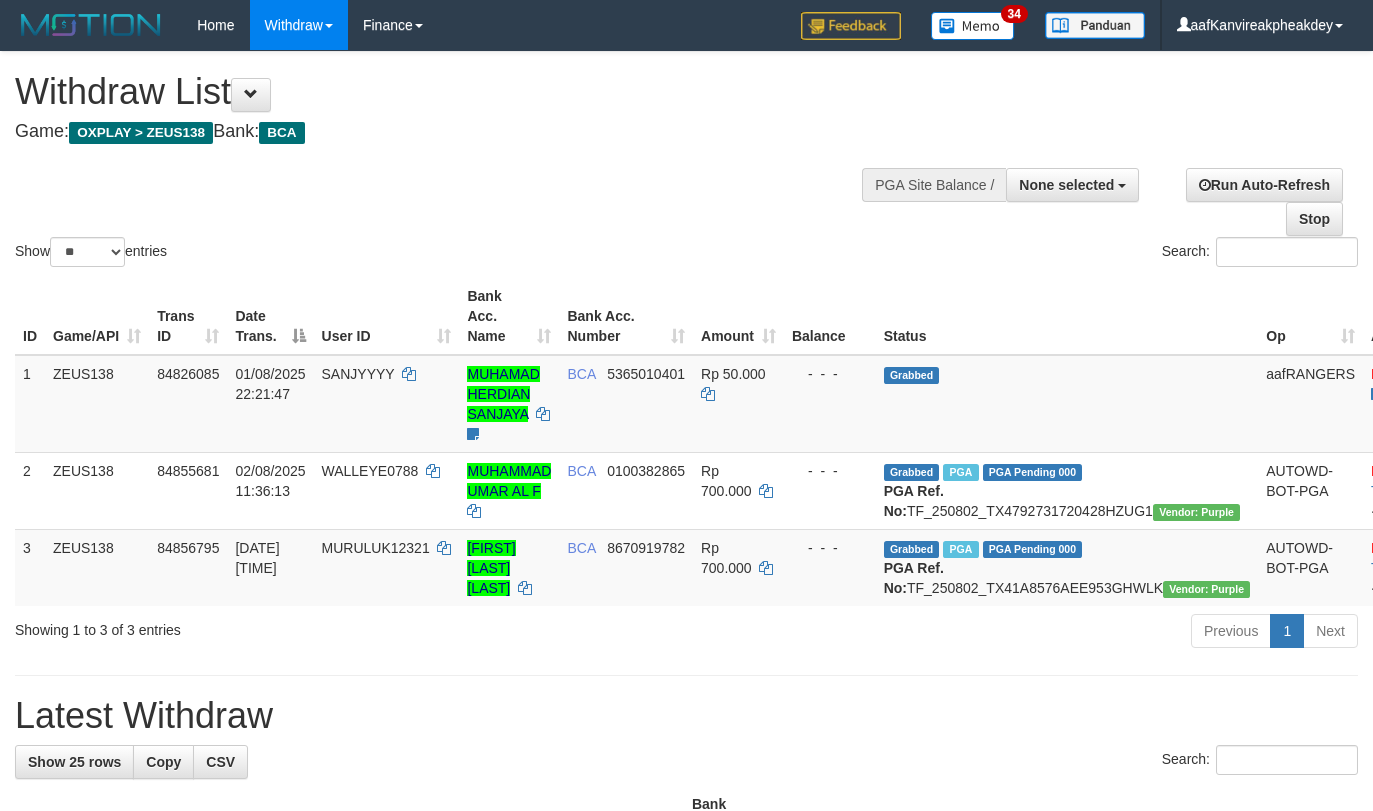 select 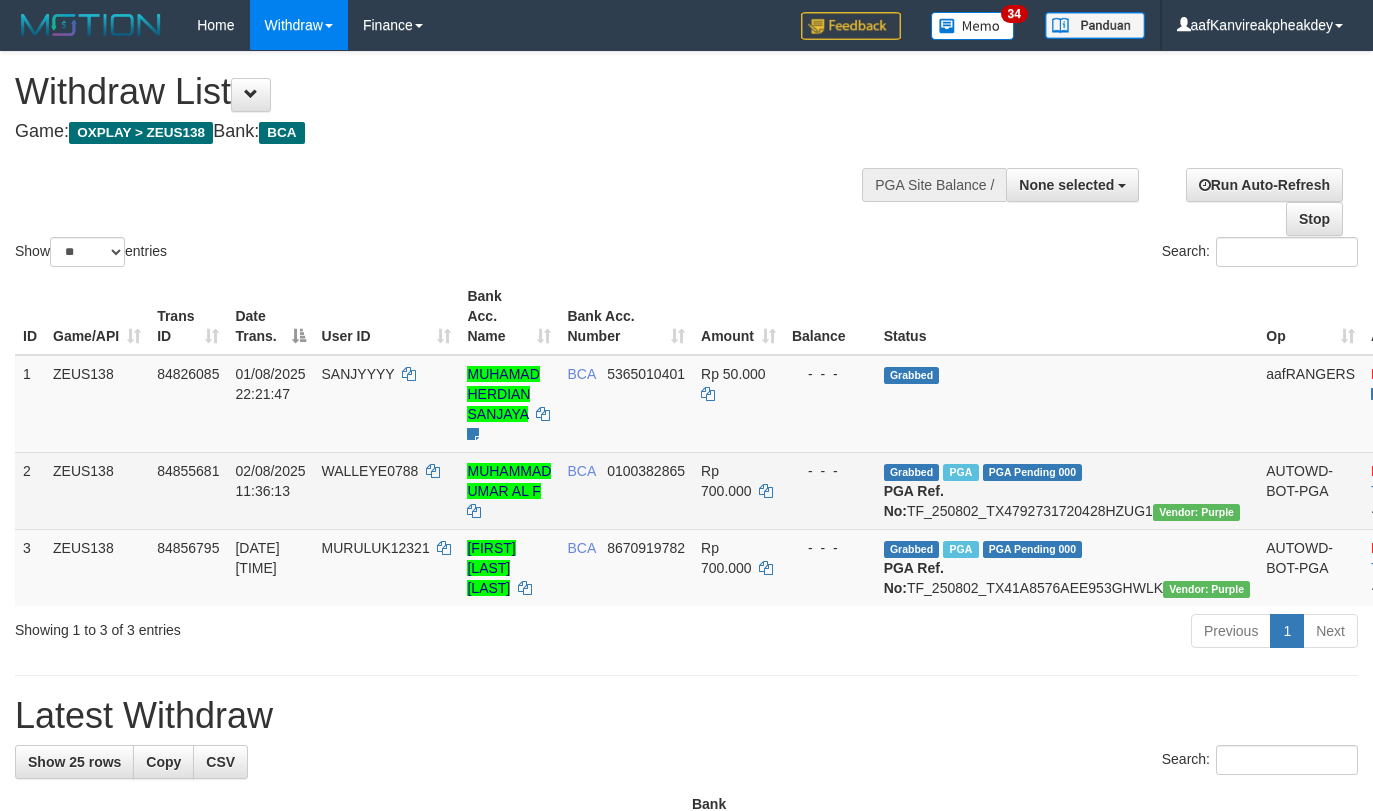 scroll, scrollTop: 190, scrollLeft: 0, axis: vertical 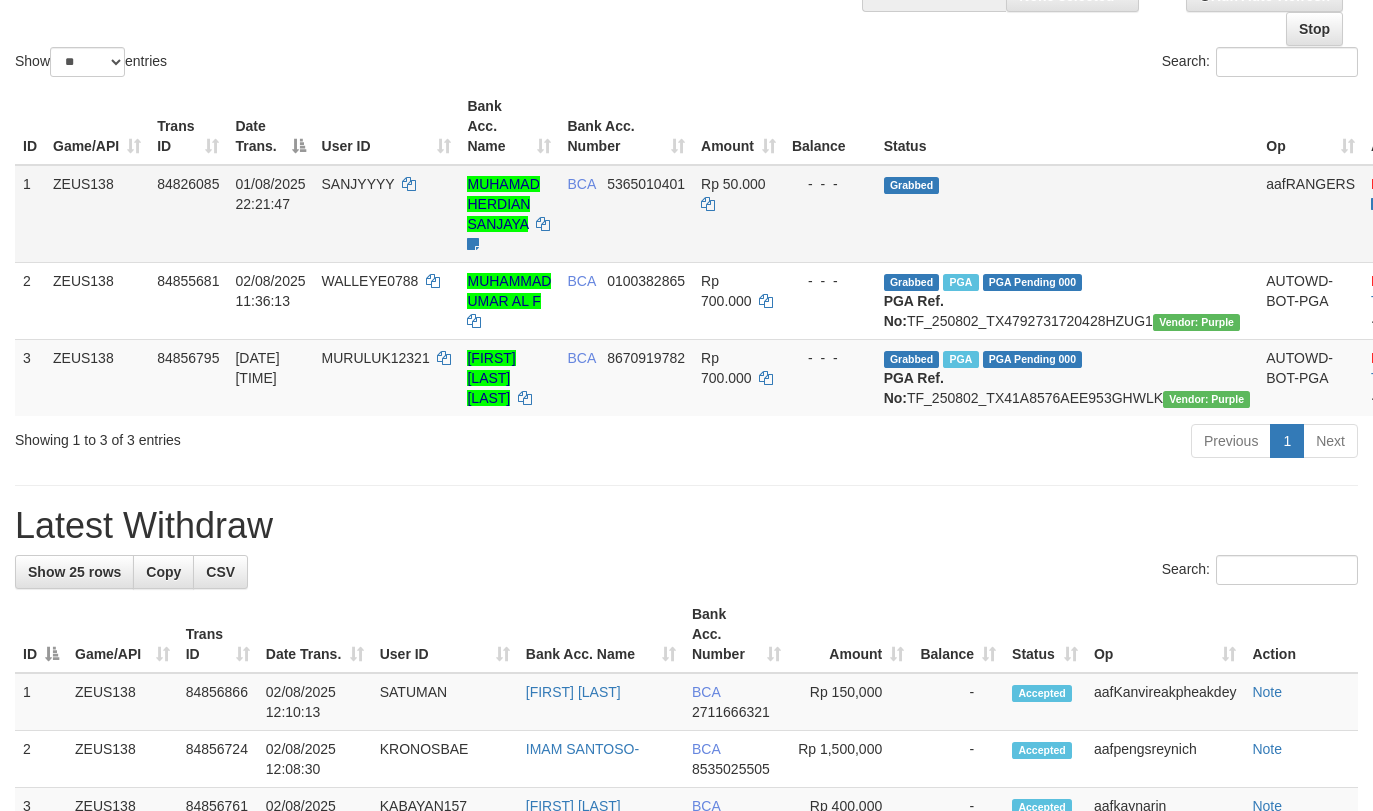 click on "-  -  -" at bounding box center [830, 214] 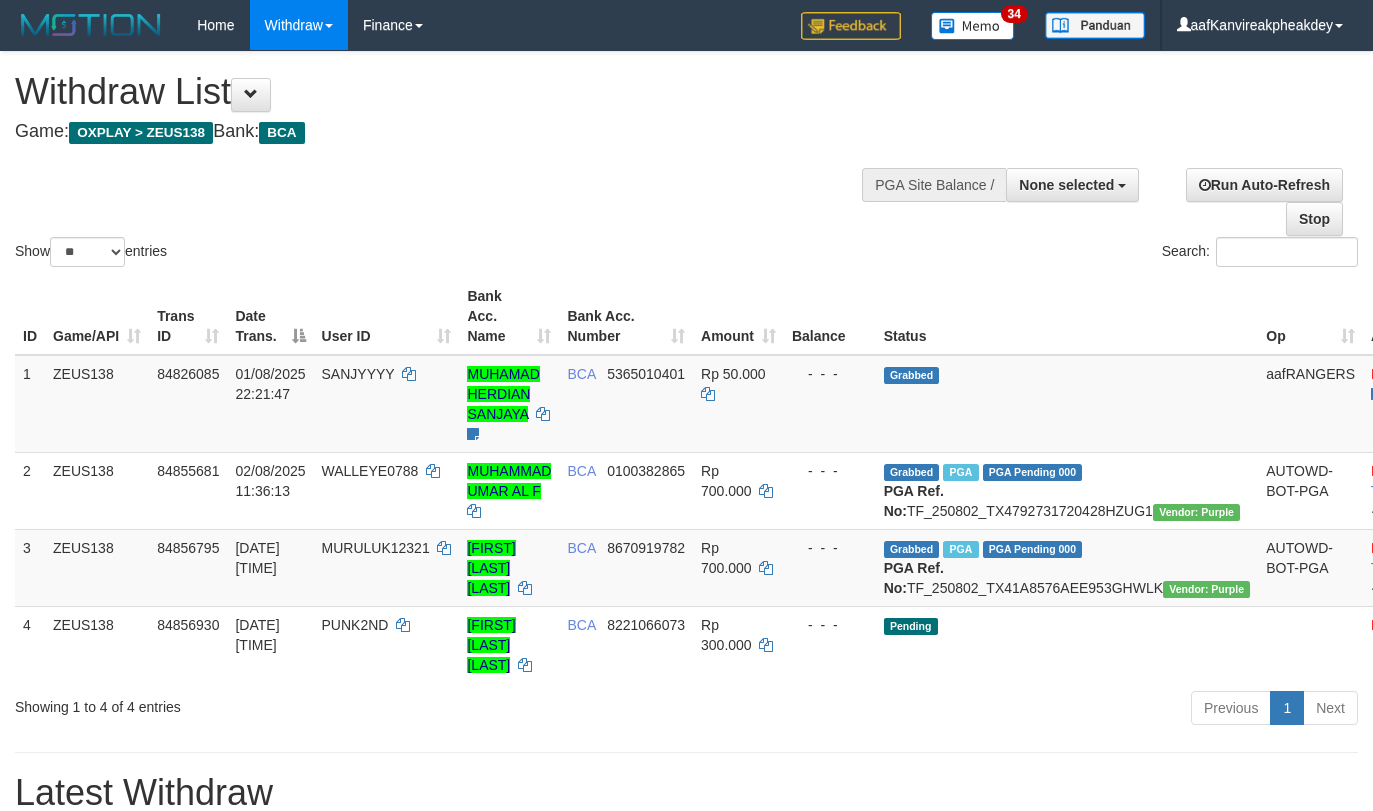 select 